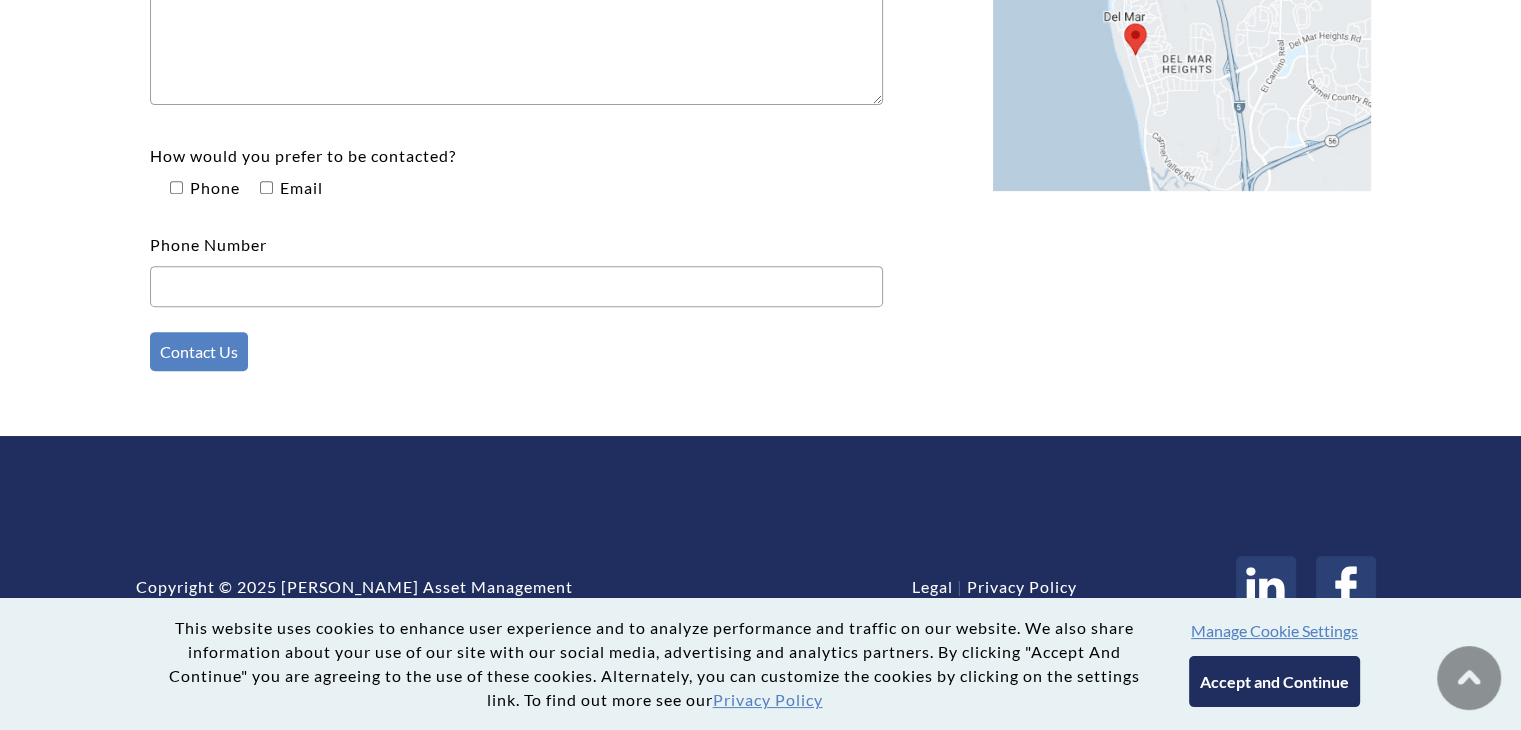 scroll, scrollTop: 829, scrollLeft: 0, axis: vertical 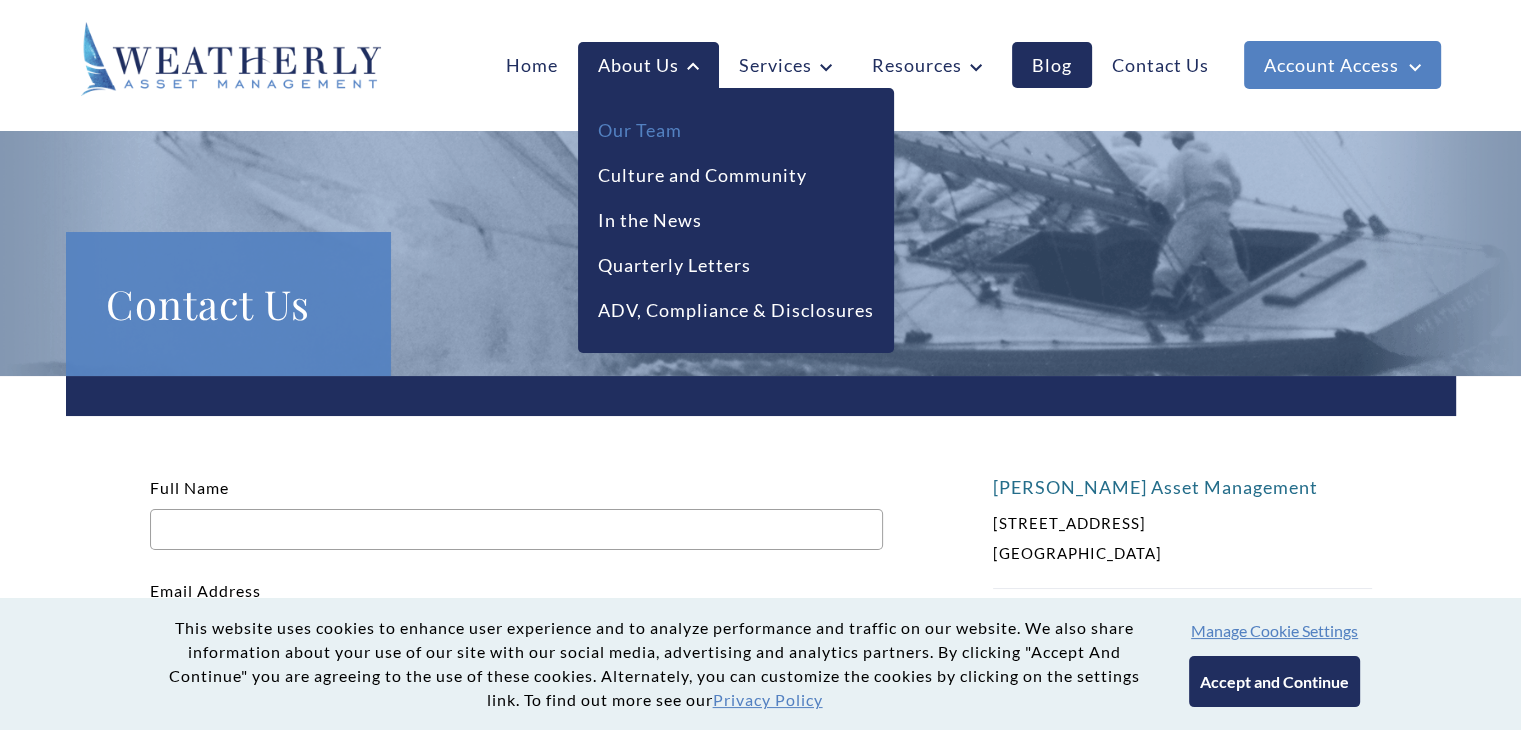 click on "Our Team" at bounding box center (640, 130) 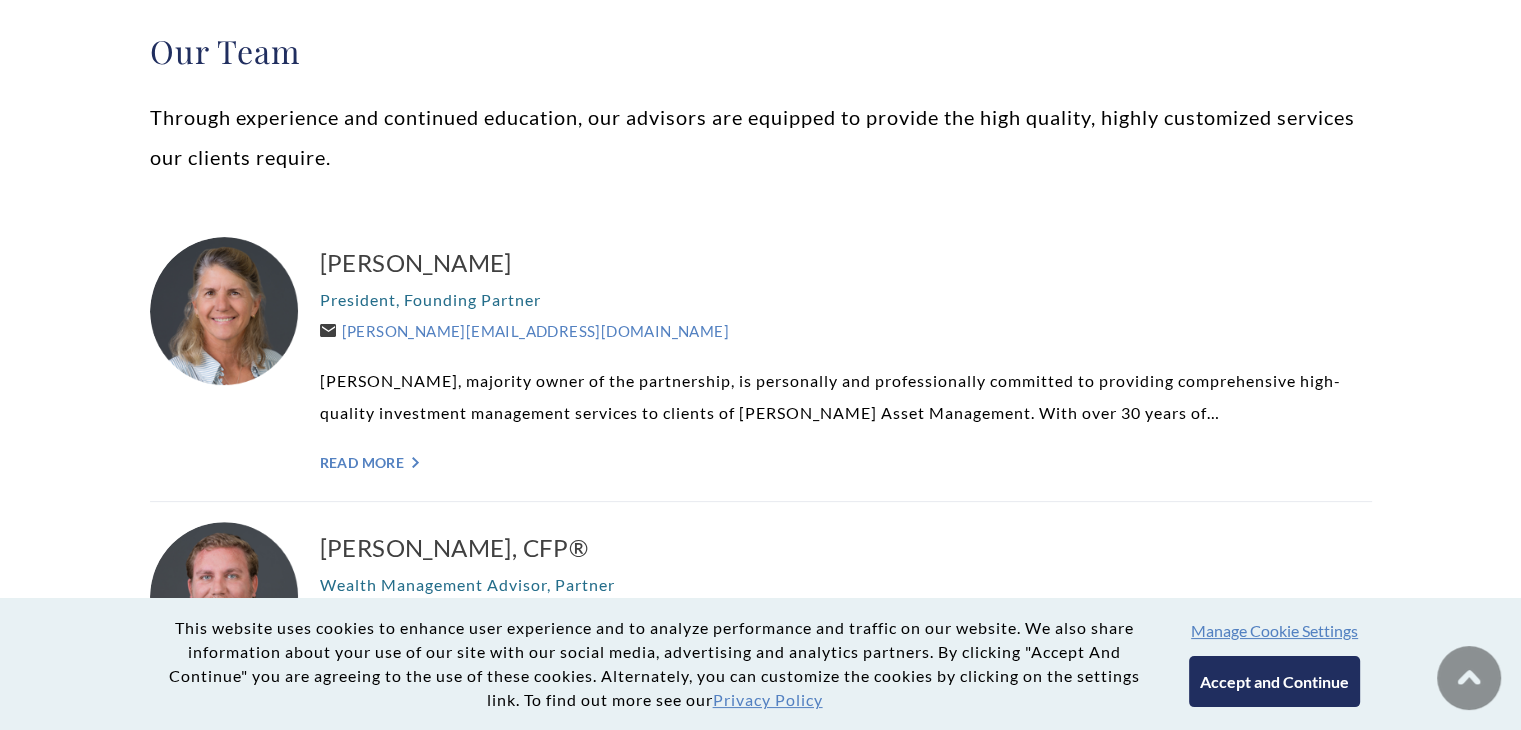 scroll, scrollTop: 500, scrollLeft: 0, axis: vertical 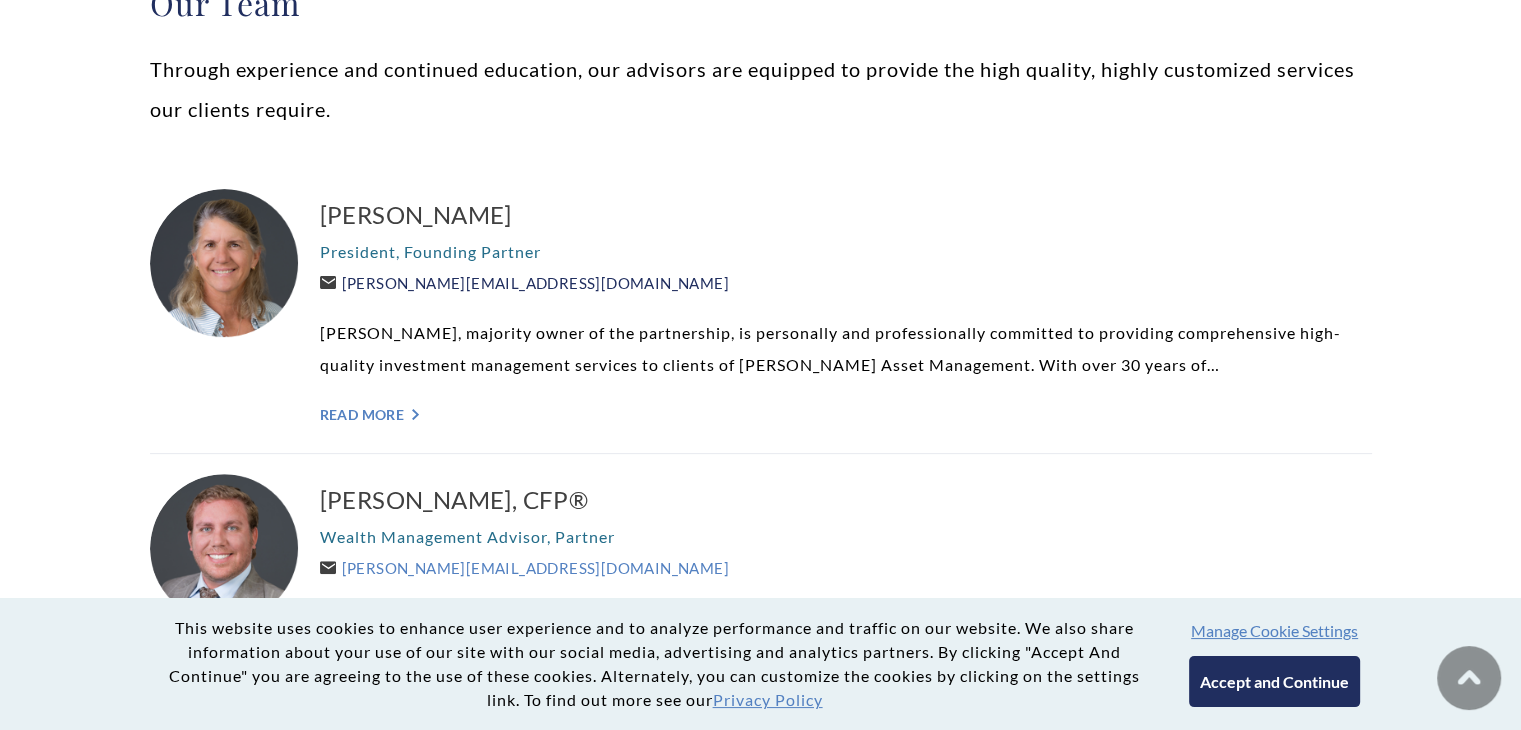 drag, startPoint x: 590, startPoint y: 276, endPoint x: 343, endPoint y: 280, distance: 247.03238 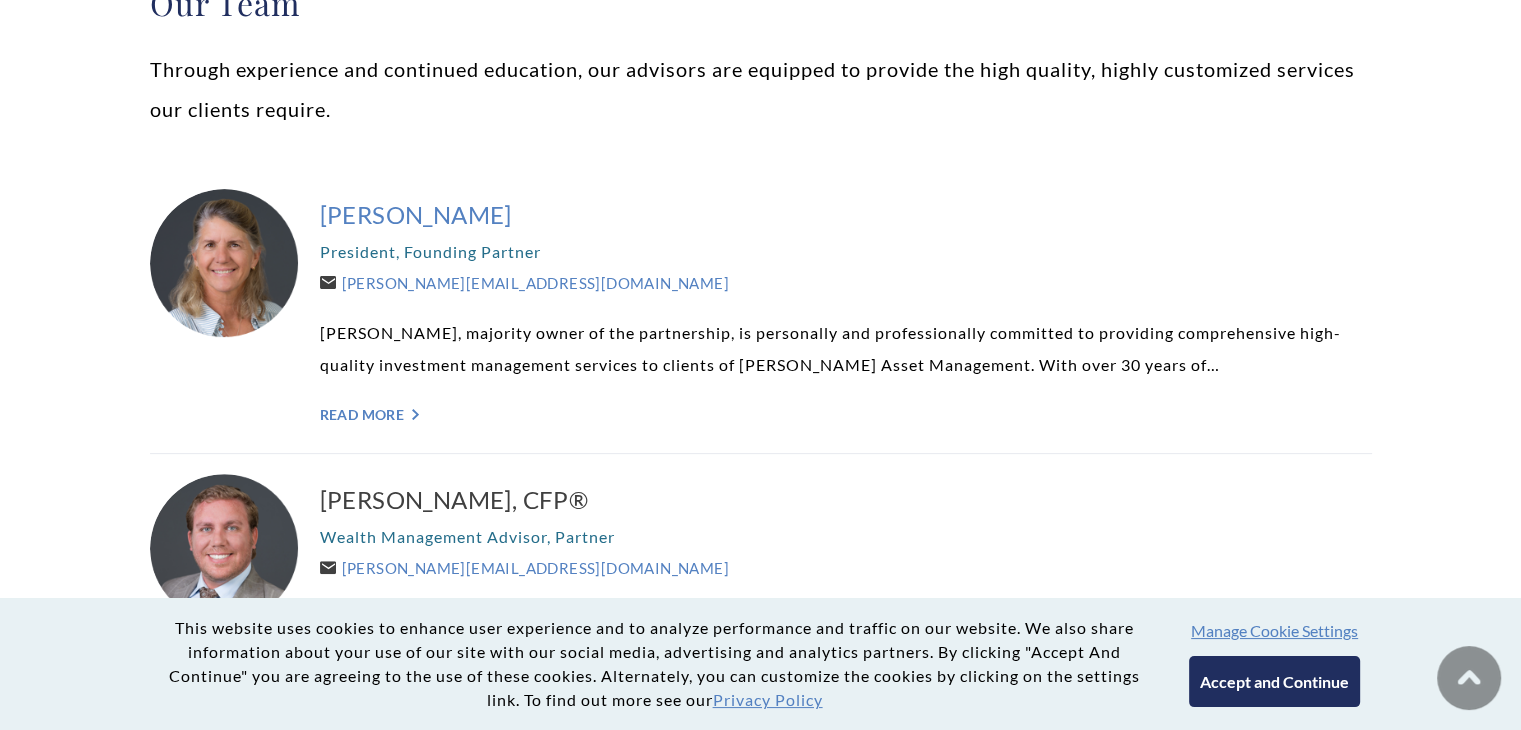 drag, startPoint x: 317, startPoint y: 197, endPoint x: 517, endPoint y: 217, distance: 200.99751 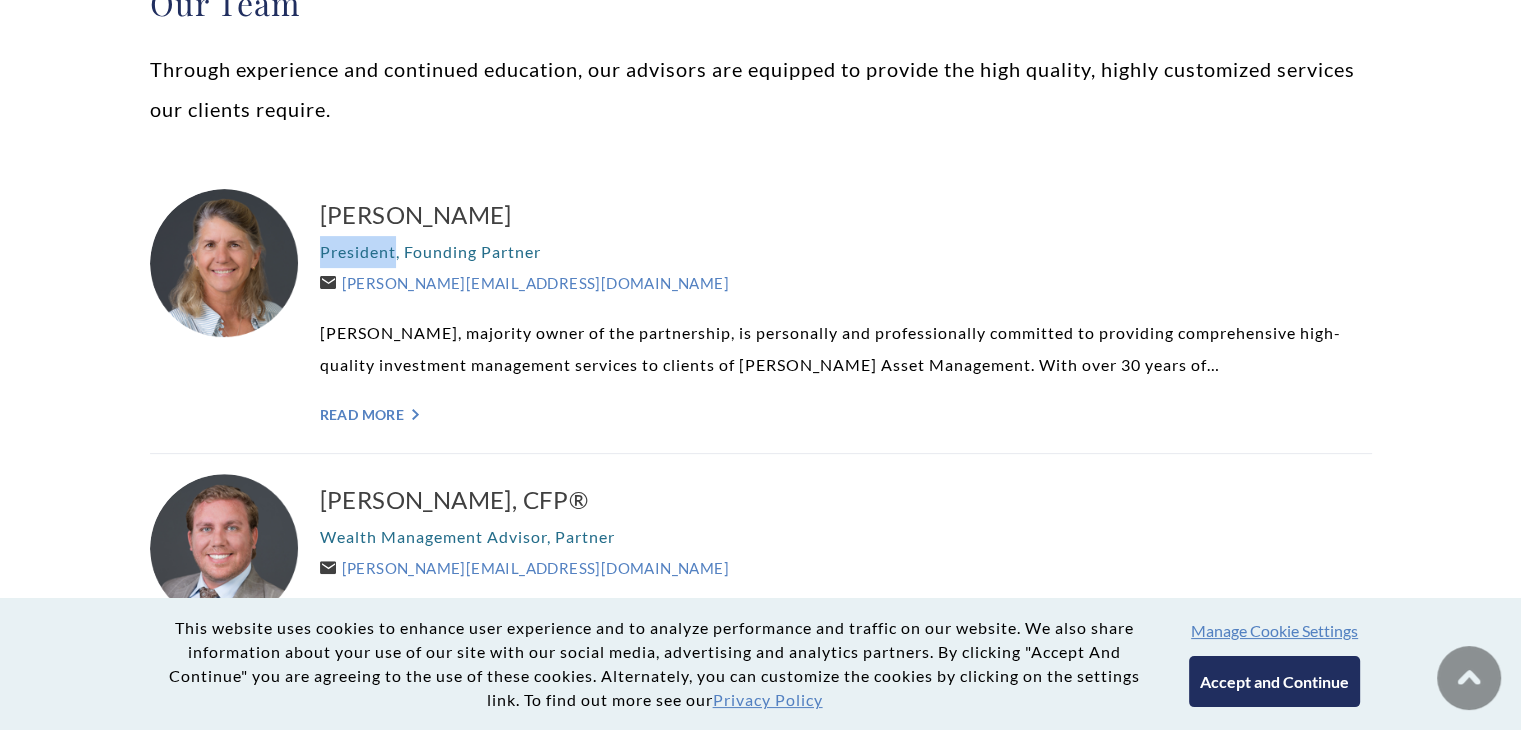 drag, startPoint x: 315, startPoint y: 251, endPoint x: 392, endPoint y: 254, distance: 77.05842 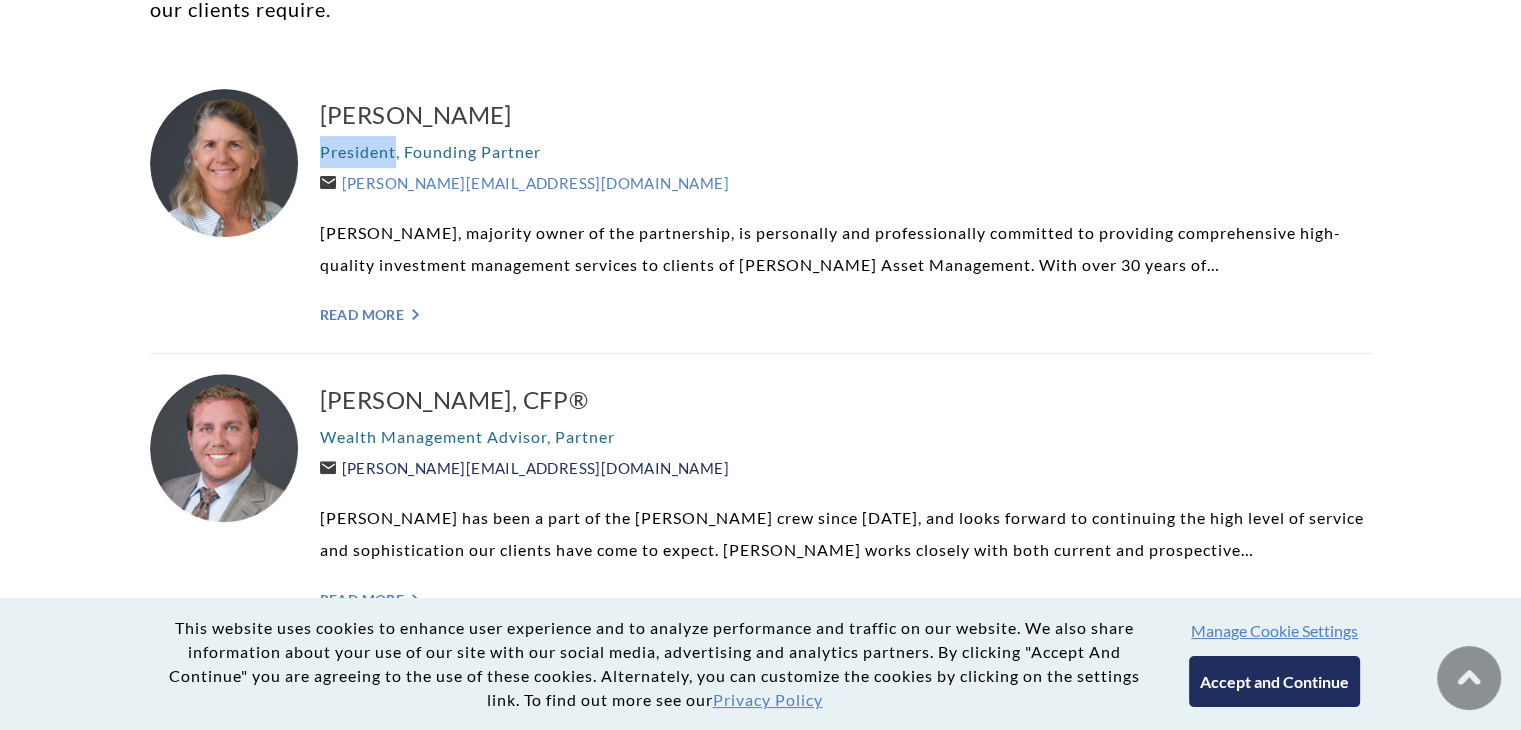 scroll, scrollTop: 700, scrollLeft: 0, axis: vertical 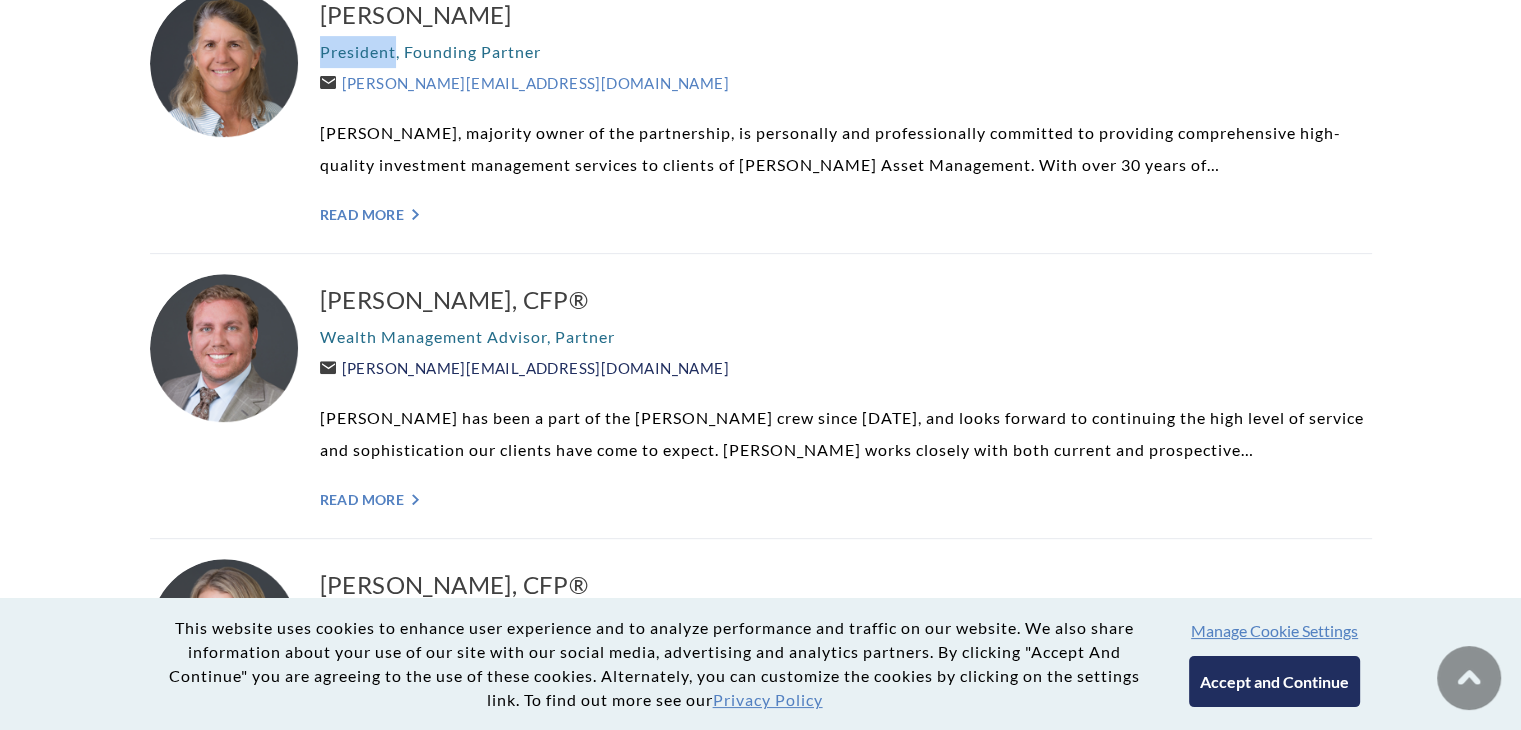 drag, startPoint x: 596, startPoint y: 361, endPoint x: 341, endPoint y: 358, distance: 255.01764 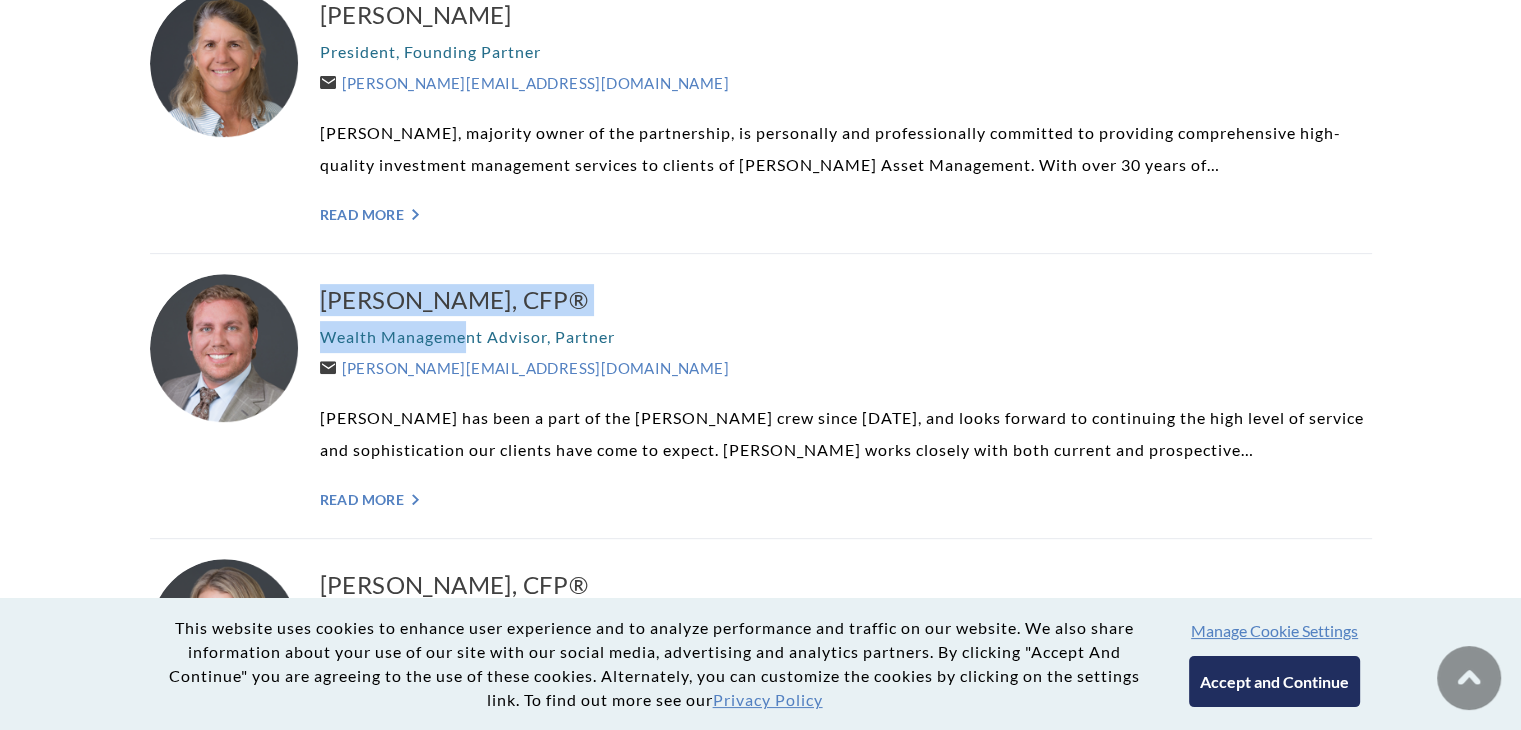 drag, startPoint x: 315, startPoint y: 301, endPoint x: 464, endPoint y: 321, distance: 150.33629 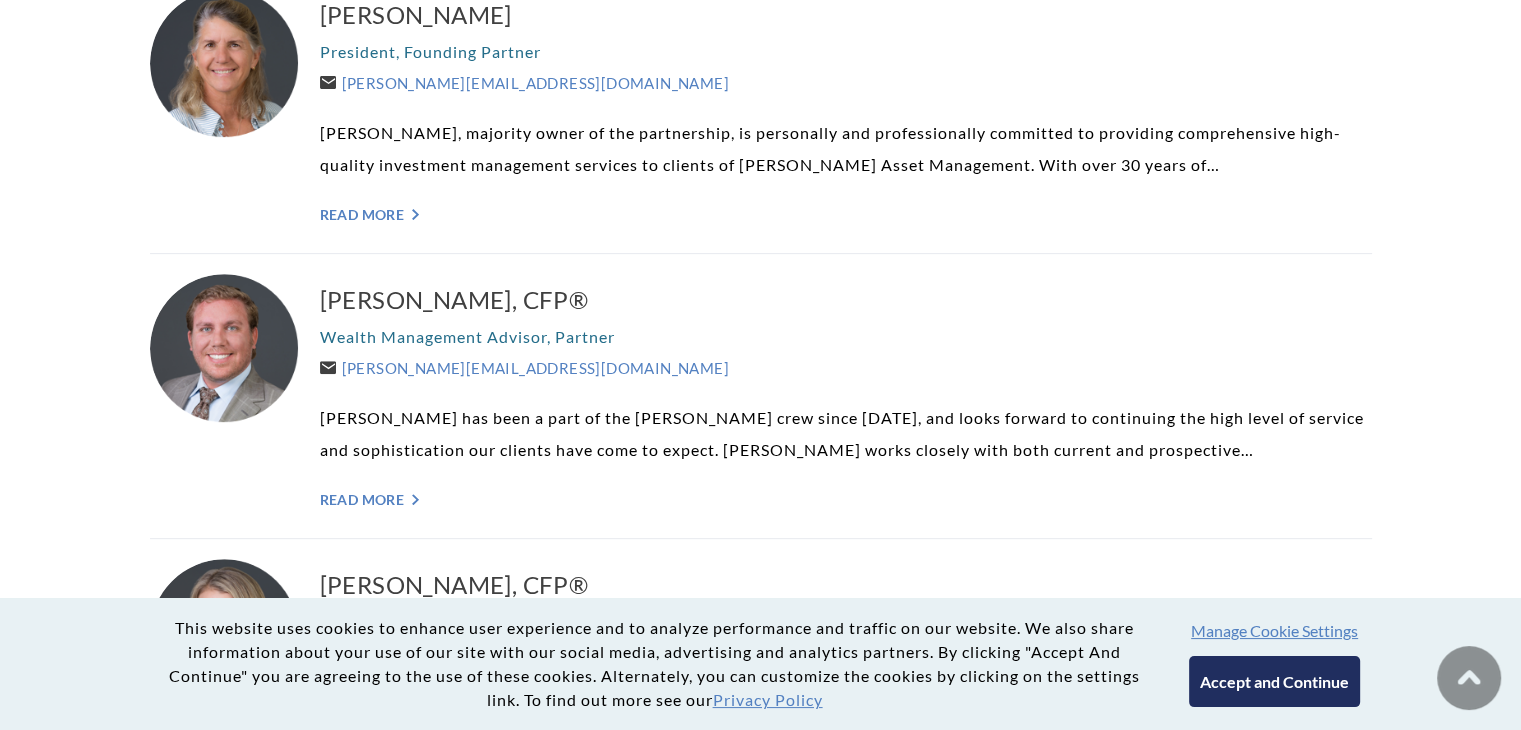 click on "Wealth Management Advisor, Partner" at bounding box center [846, 337] 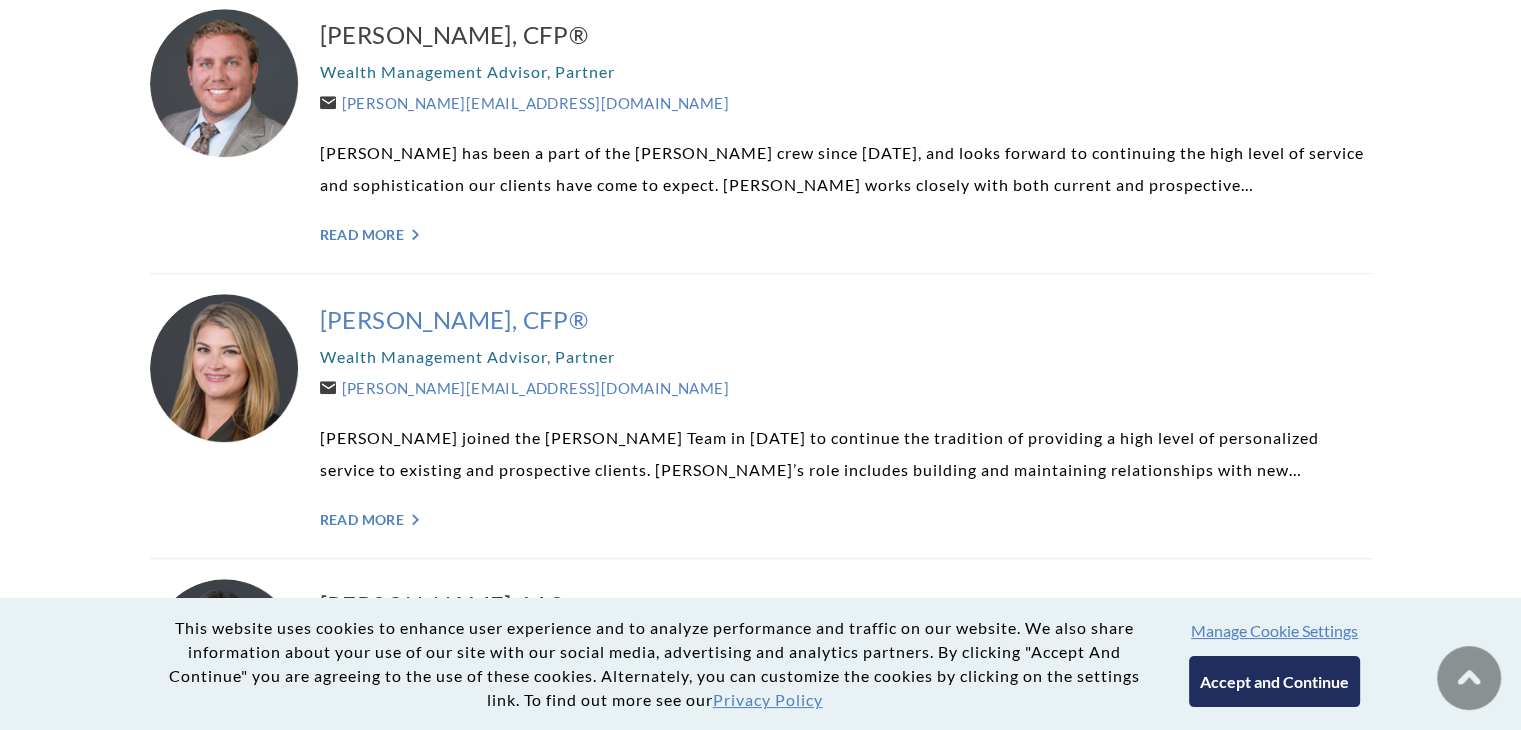 scroll, scrollTop: 1000, scrollLeft: 0, axis: vertical 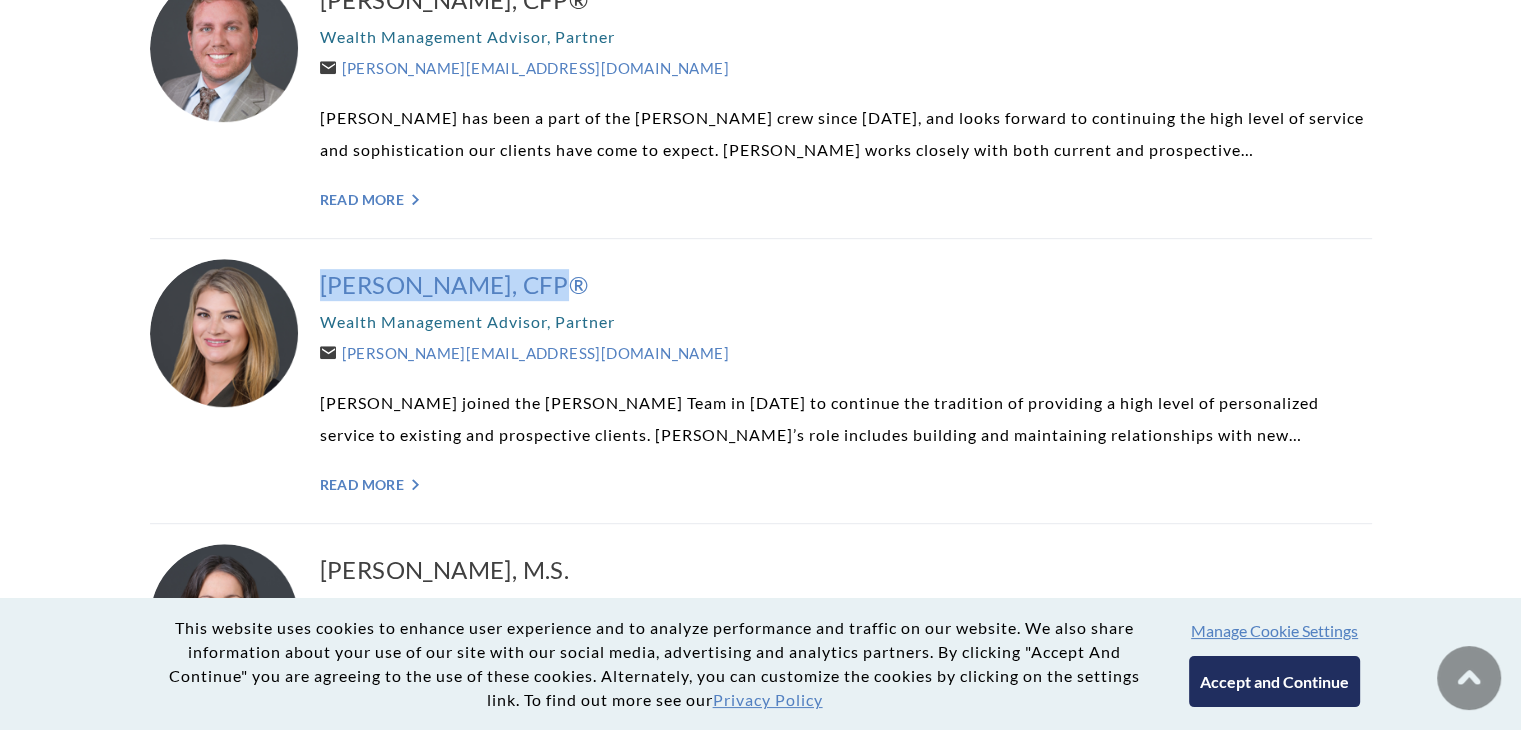 drag, startPoint x: 306, startPoint y: 285, endPoint x: 529, endPoint y: 298, distance: 223.3786 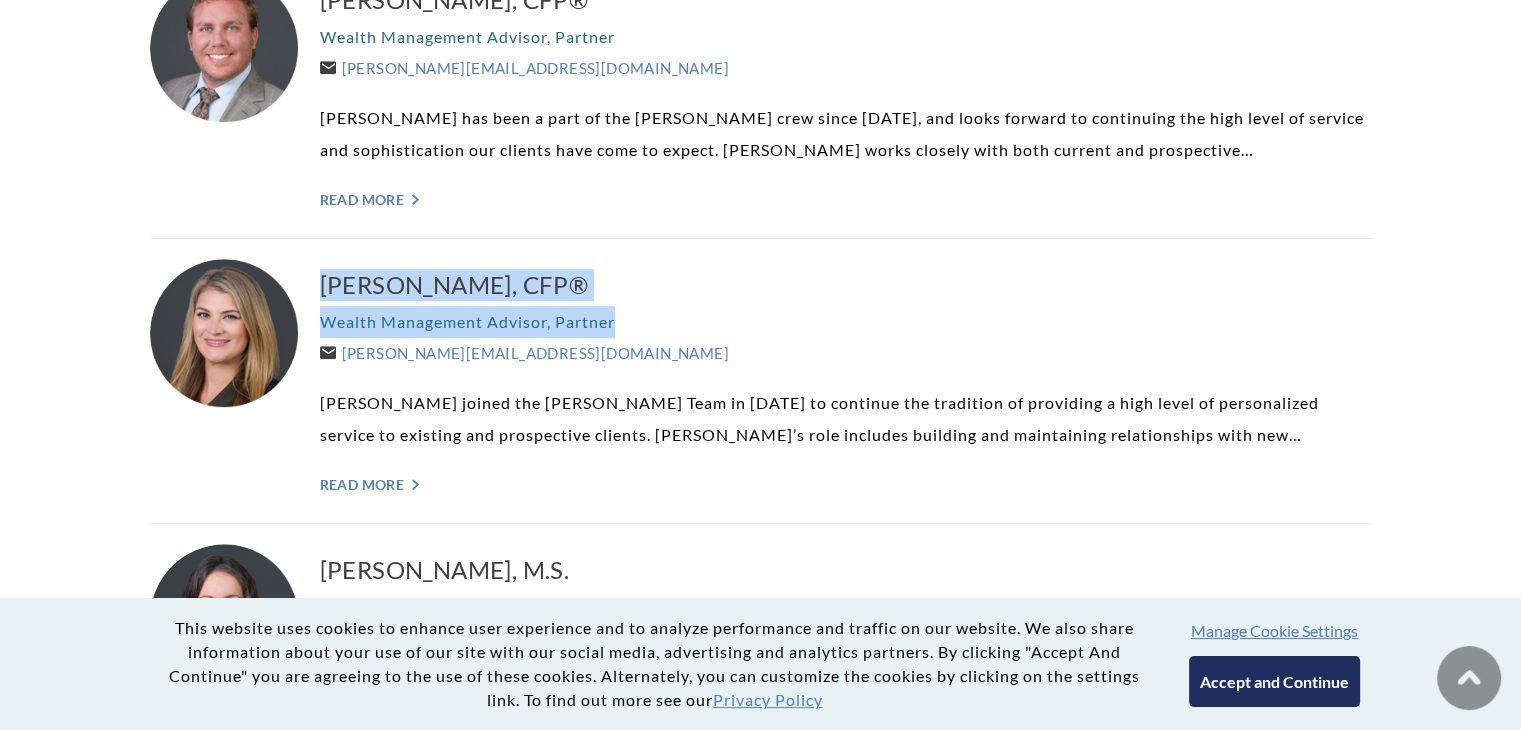 drag, startPoint x: 645, startPoint y: 305, endPoint x: 308, endPoint y: 323, distance: 337.48038 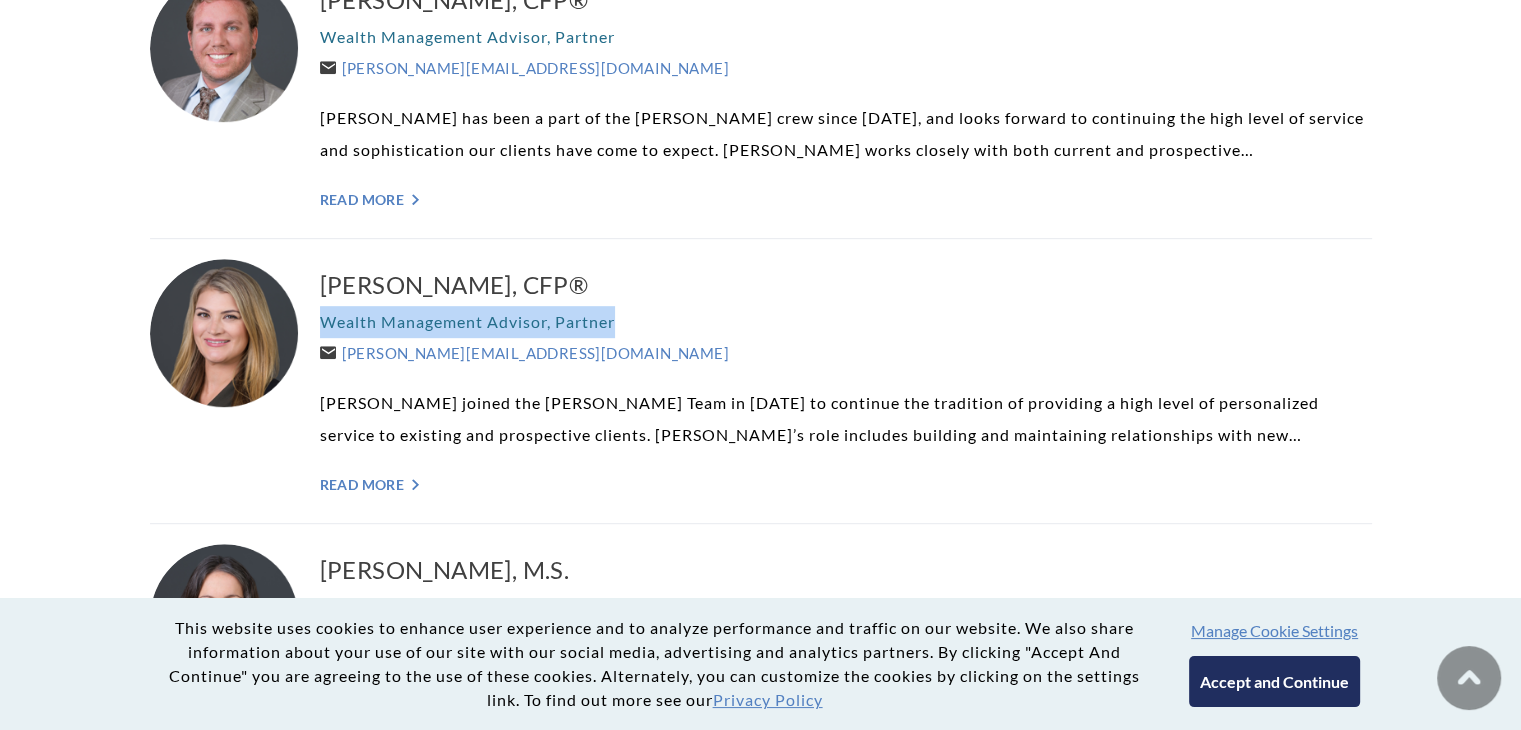 drag, startPoint x: 680, startPoint y: 324, endPoint x: 322, endPoint y: 324, distance: 358 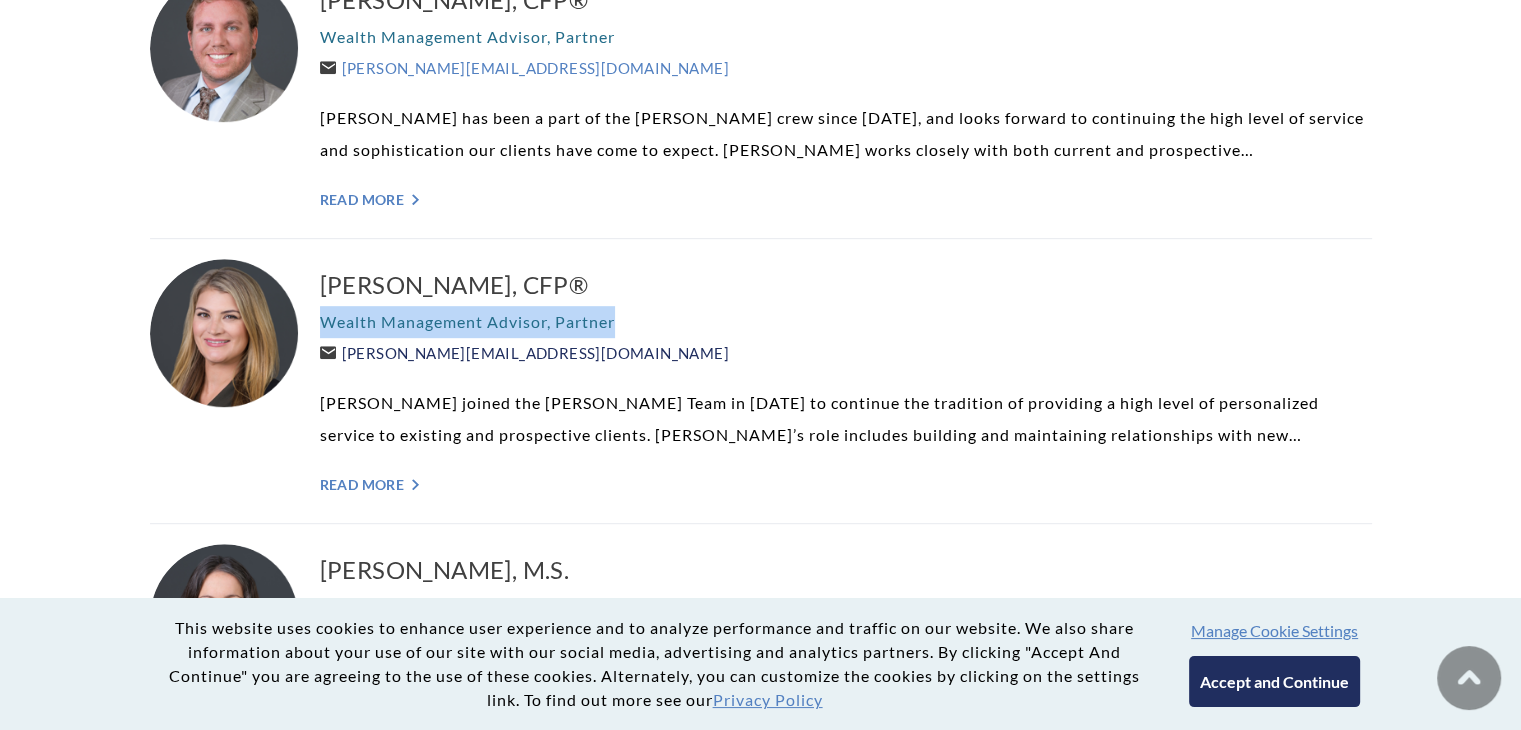 drag, startPoint x: 528, startPoint y: 349, endPoint x: 341, endPoint y: 357, distance: 187.17105 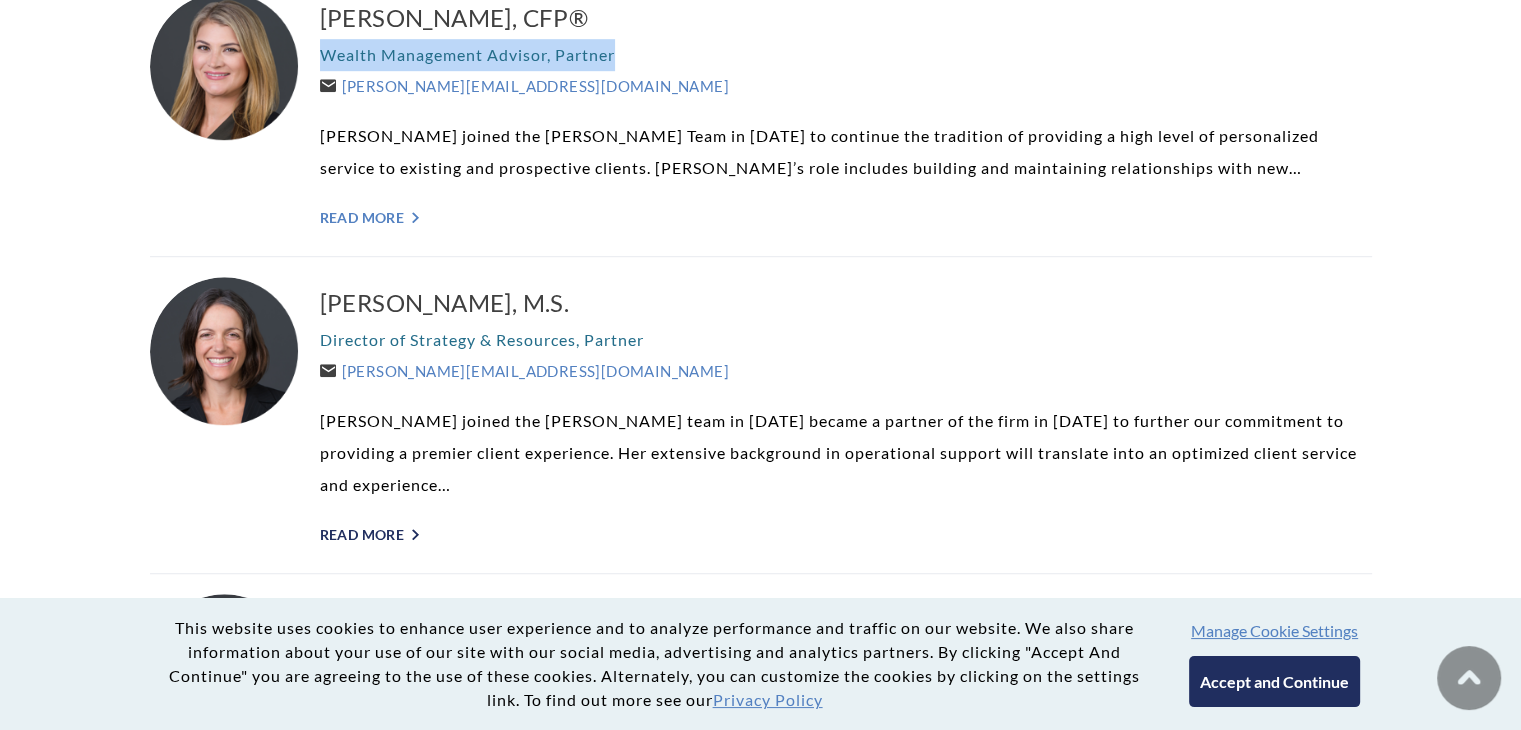 scroll, scrollTop: 1400, scrollLeft: 0, axis: vertical 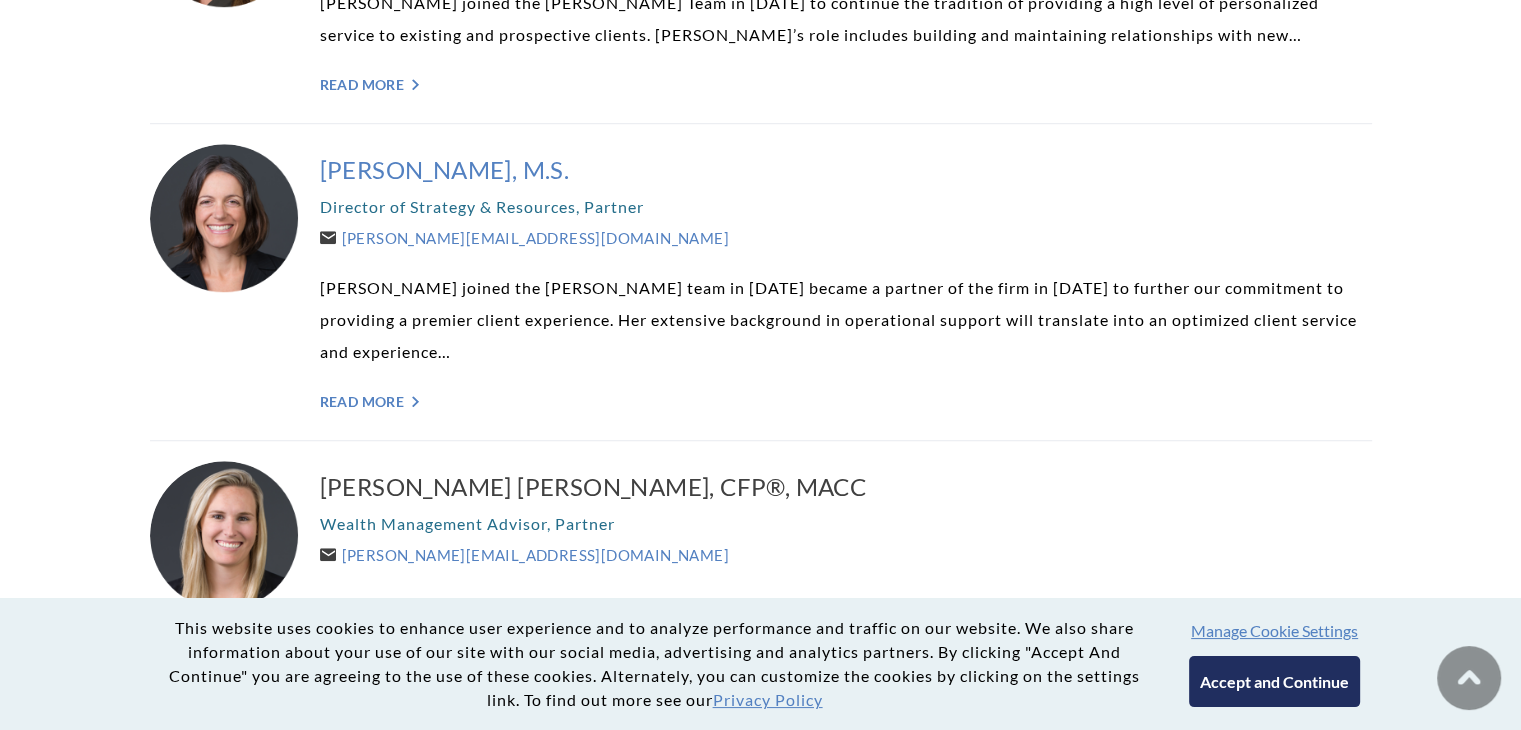 drag, startPoint x: 310, startPoint y: 167, endPoint x: 643, endPoint y: 178, distance: 333.18164 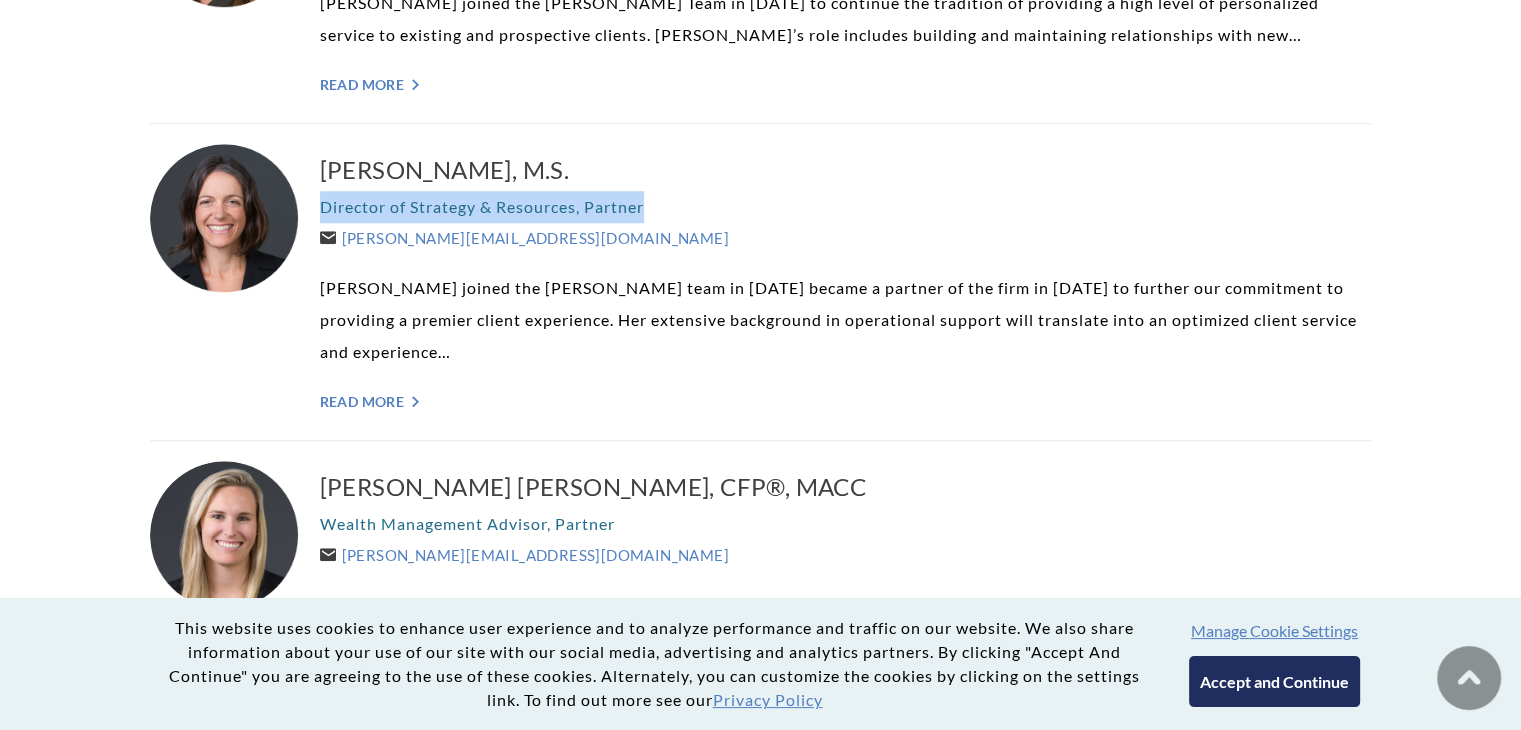 drag, startPoint x: 668, startPoint y: 217, endPoint x: 318, endPoint y: 207, distance: 350.14282 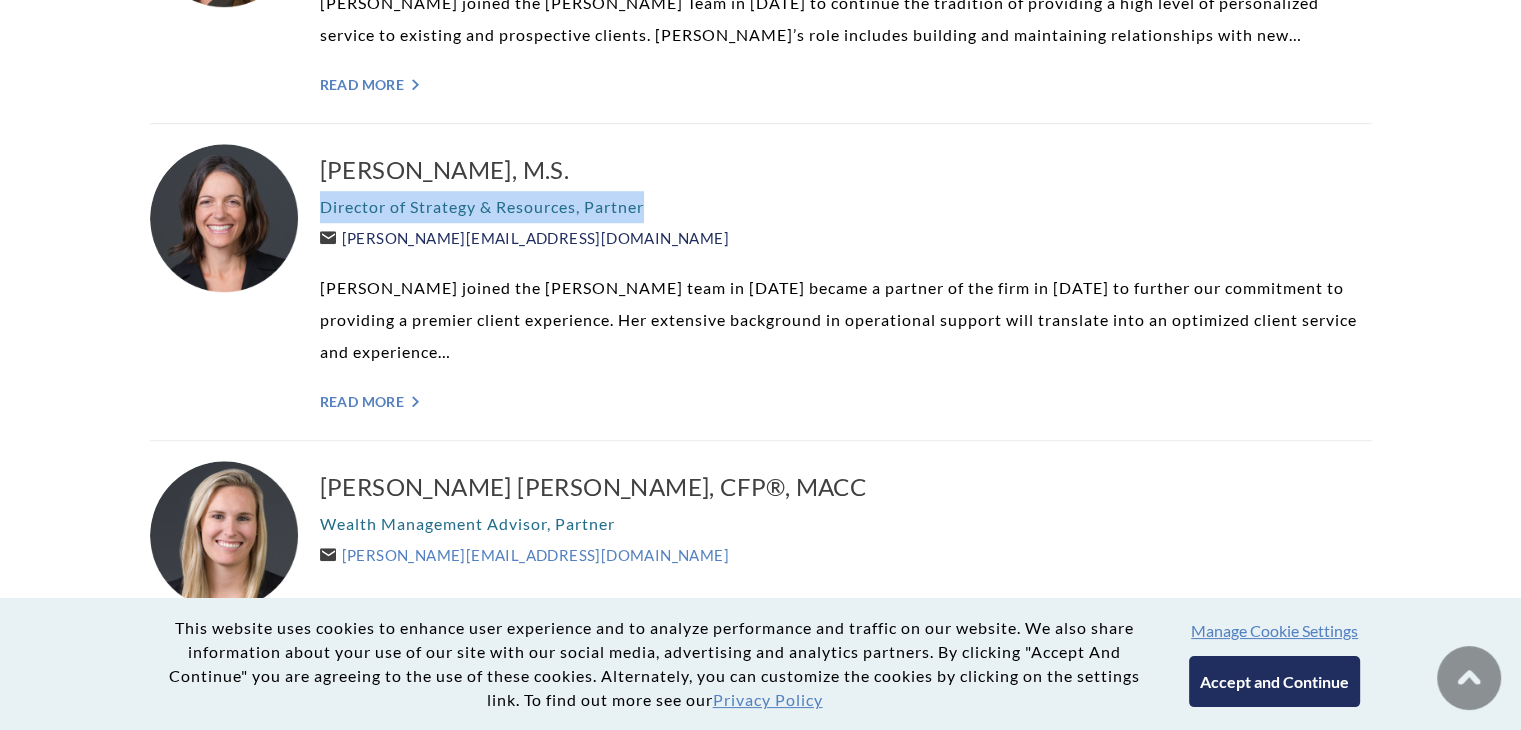 drag, startPoint x: 605, startPoint y: 243, endPoint x: 345, endPoint y: 240, distance: 260.0173 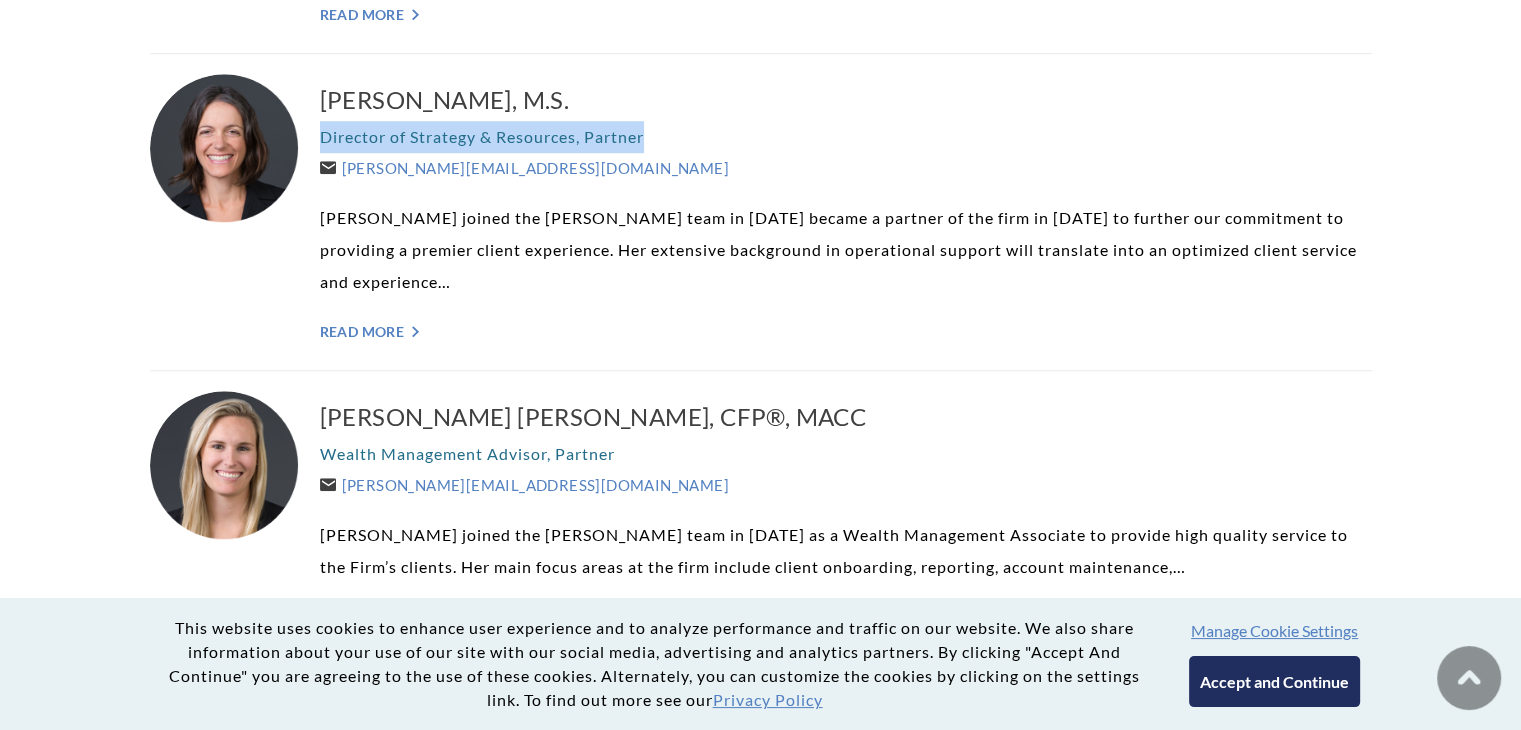 scroll, scrollTop: 1500, scrollLeft: 0, axis: vertical 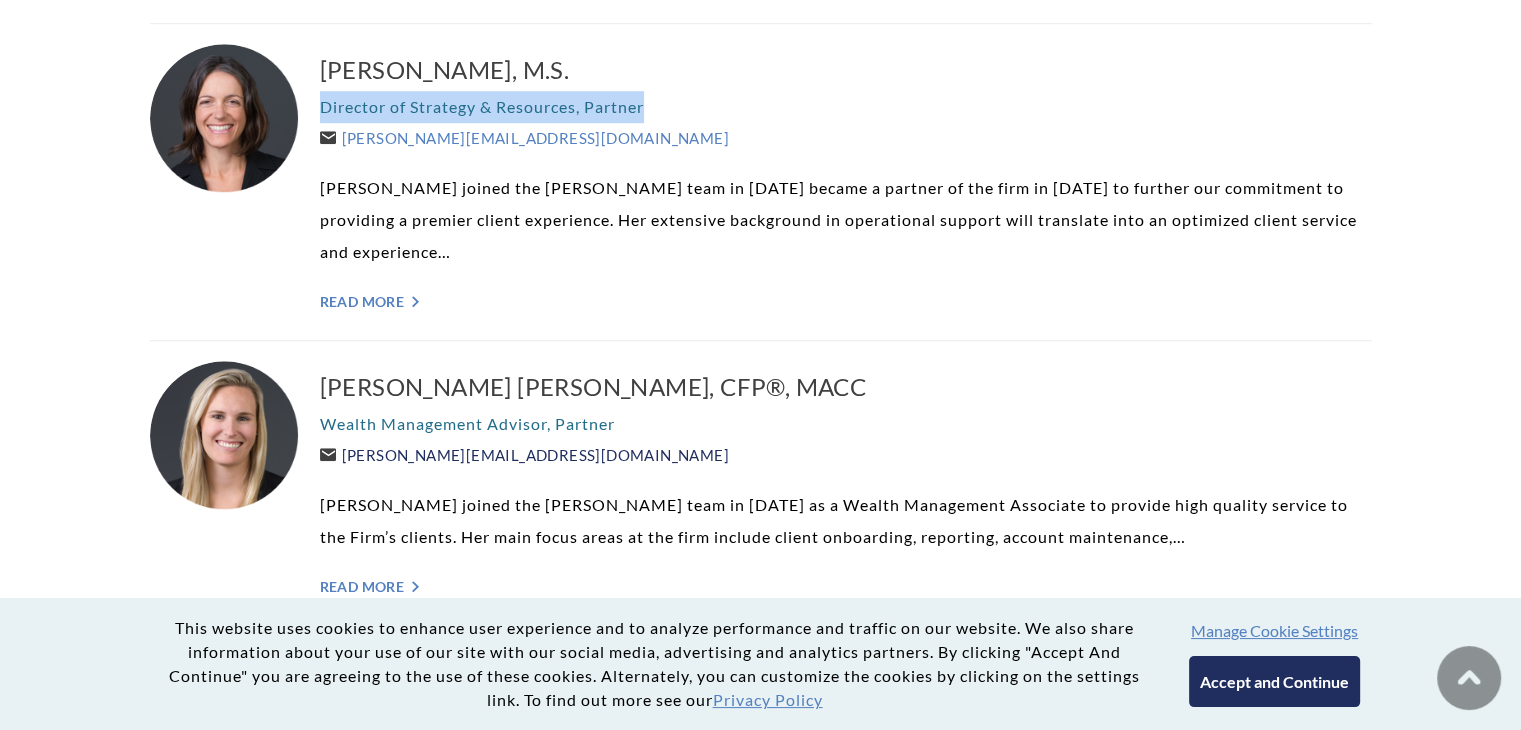 drag, startPoint x: 520, startPoint y: 457, endPoint x: 344, endPoint y: 461, distance: 176.04546 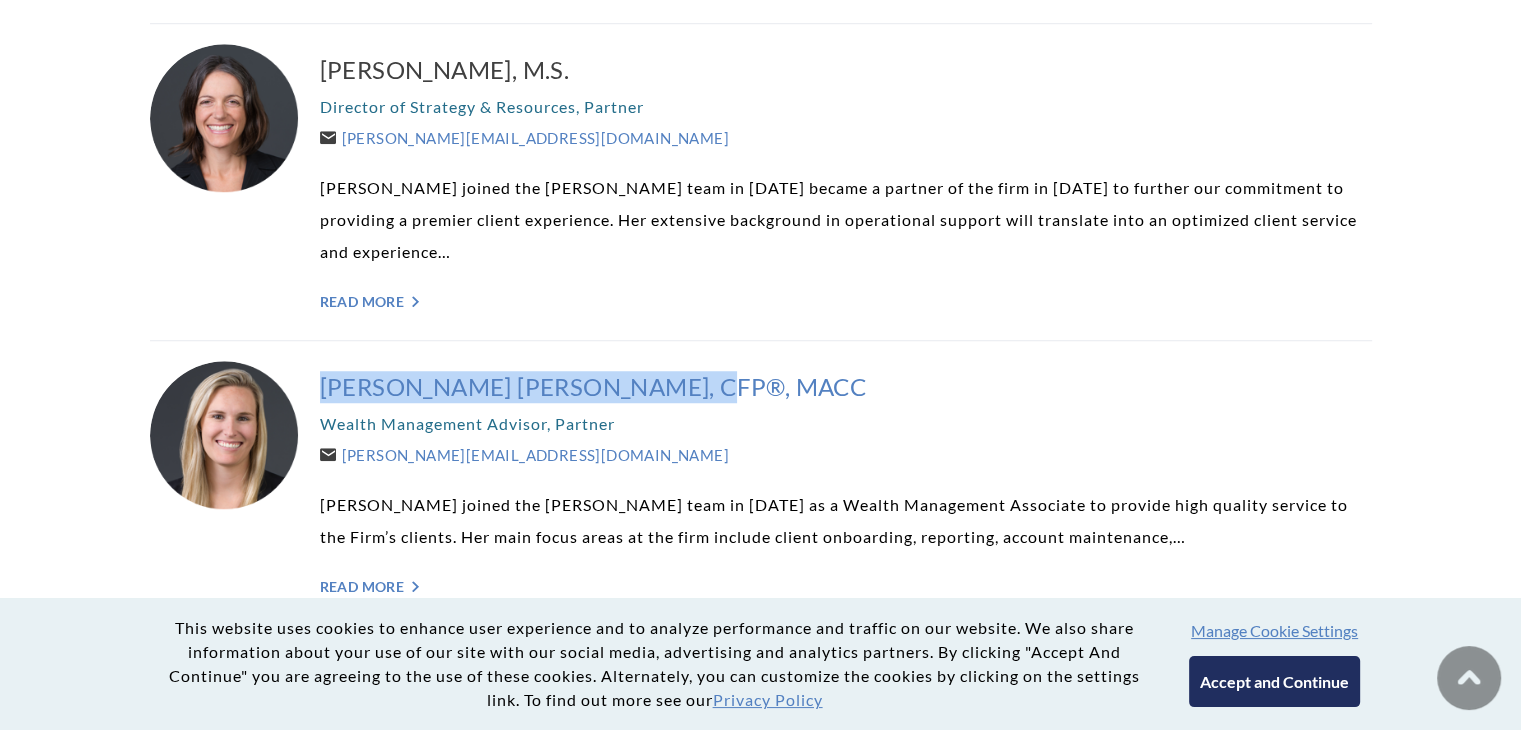 drag, startPoint x: 312, startPoint y: 366, endPoint x: 688, endPoint y: 383, distance: 376.38412 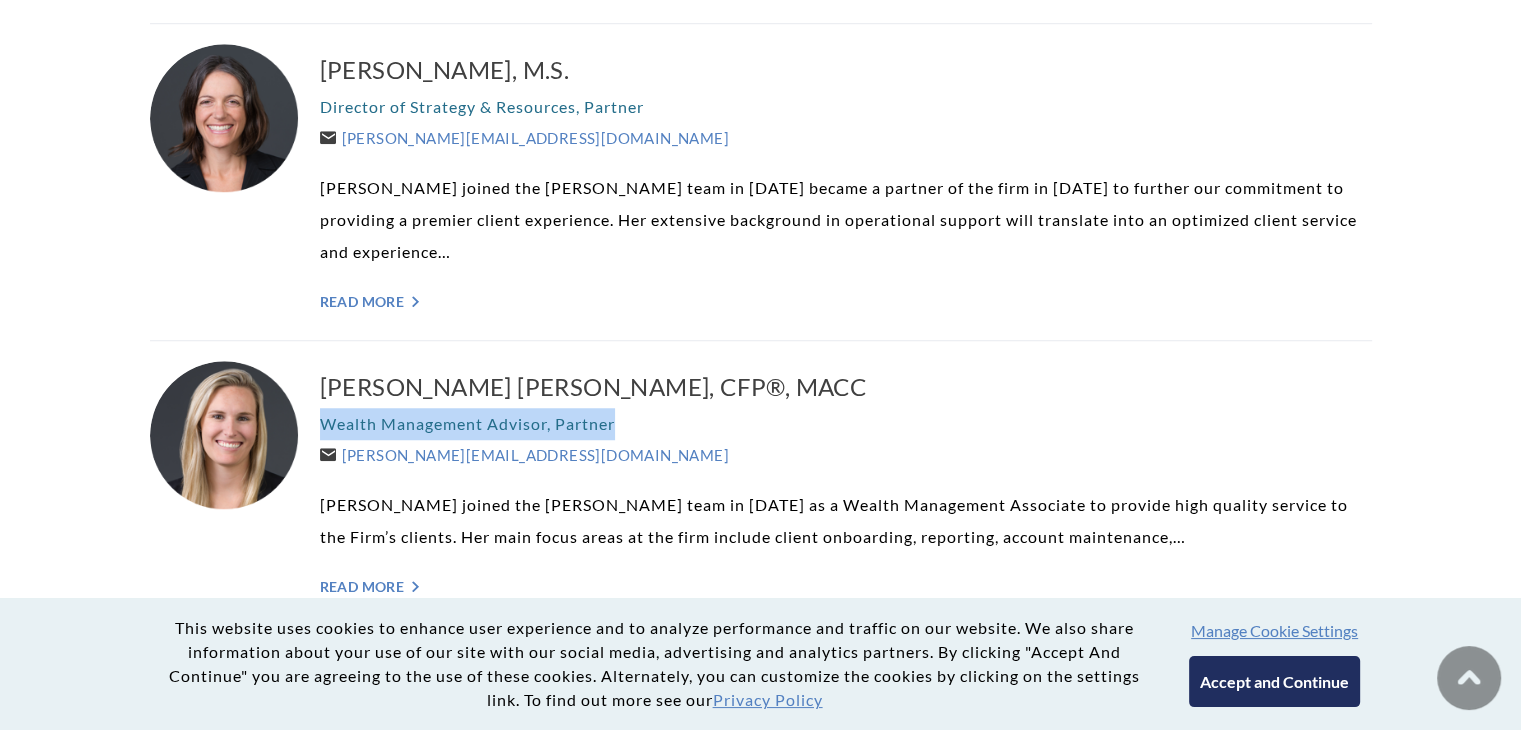 drag, startPoint x: 659, startPoint y: 431, endPoint x: 324, endPoint y: 420, distance: 335.18054 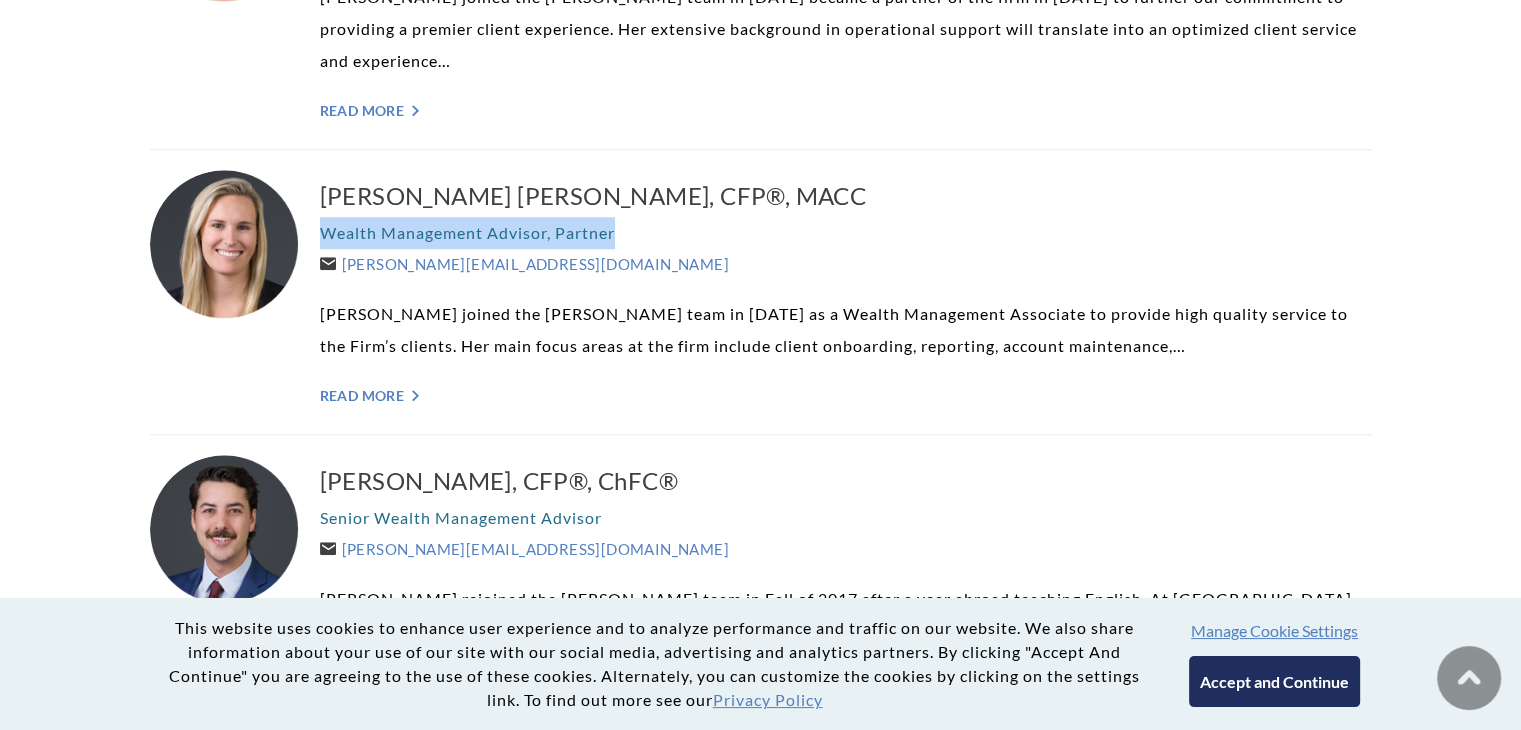 scroll, scrollTop: 1700, scrollLeft: 0, axis: vertical 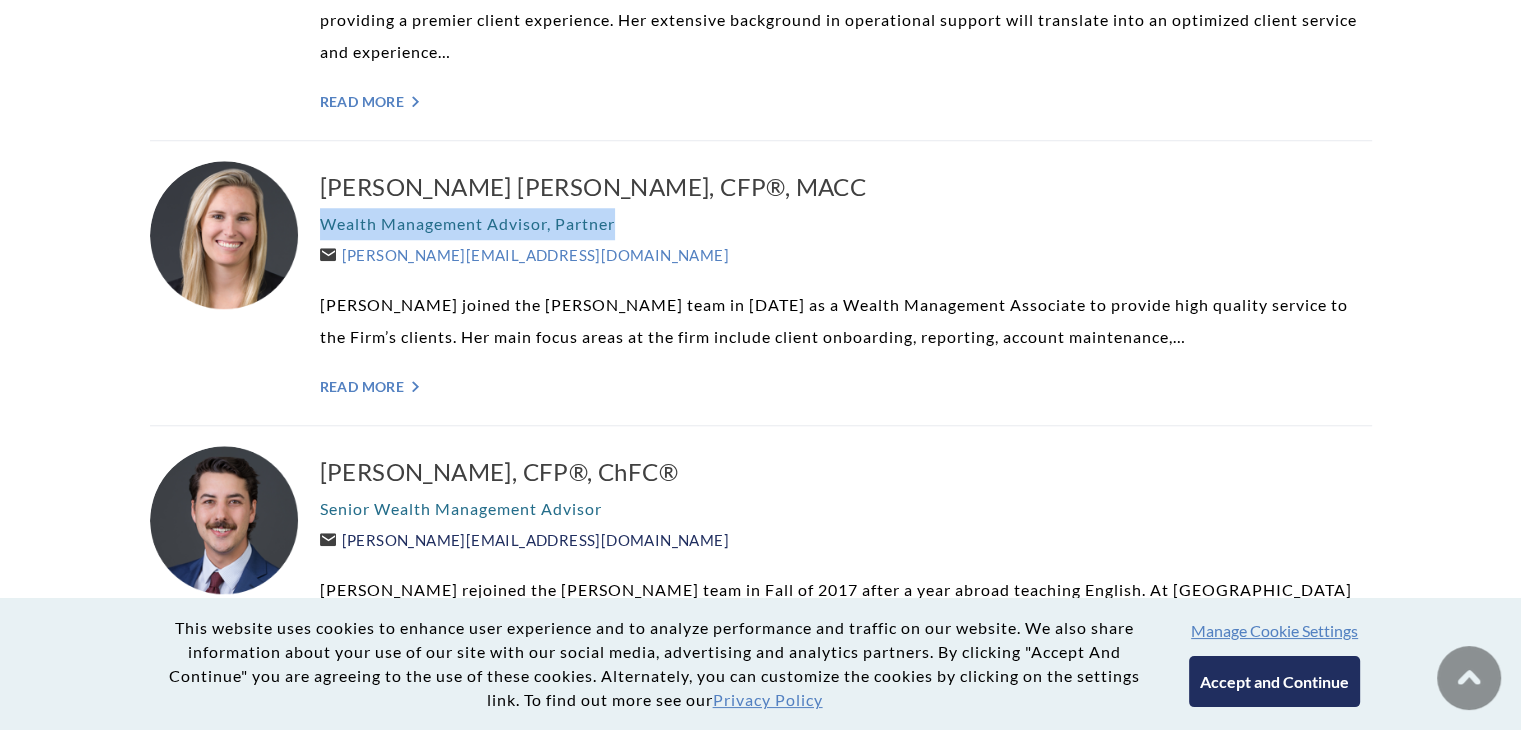 drag, startPoint x: 575, startPoint y: 538, endPoint x: 344, endPoint y: 539, distance: 231.00217 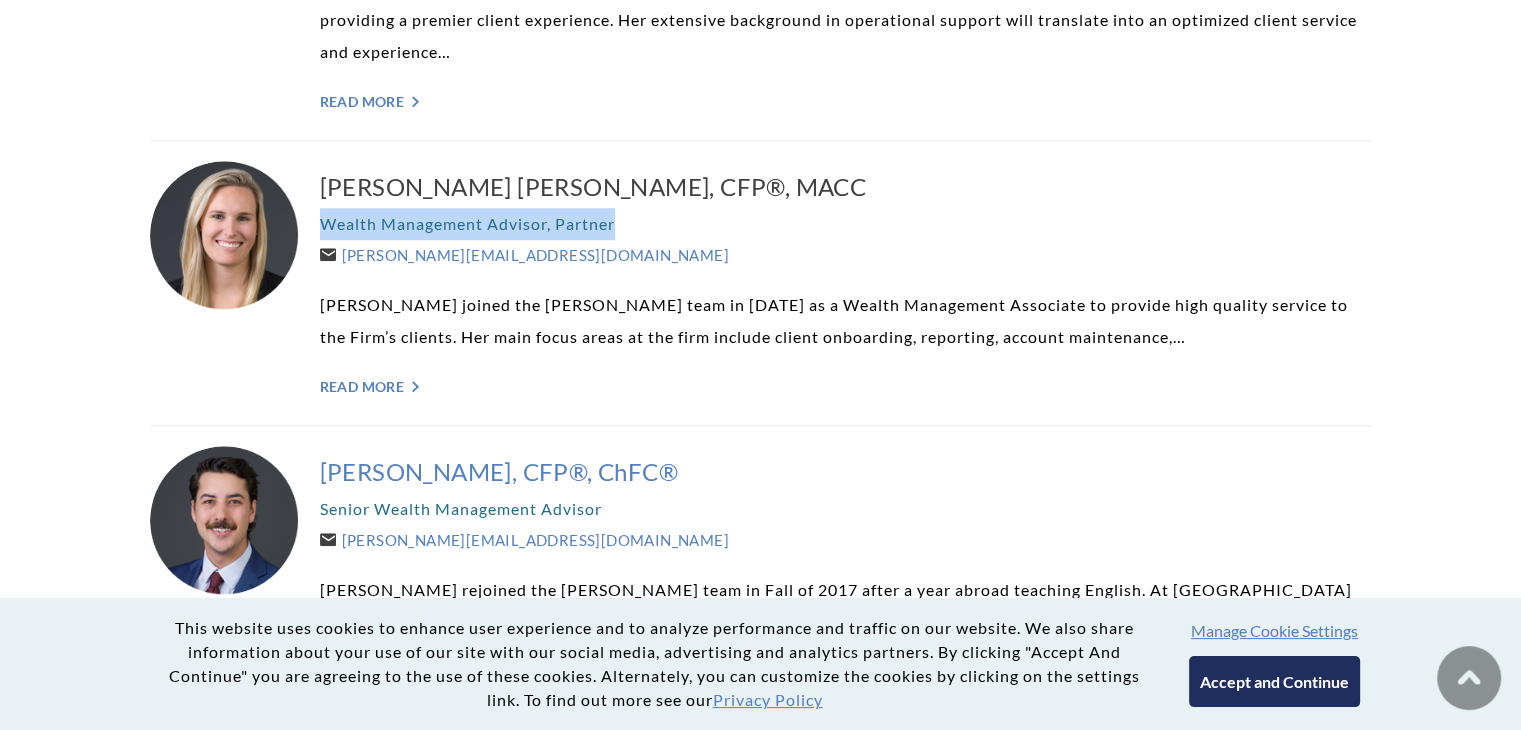 drag, startPoint x: 327, startPoint y: 452, endPoint x: 666, endPoint y: 465, distance: 339.24918 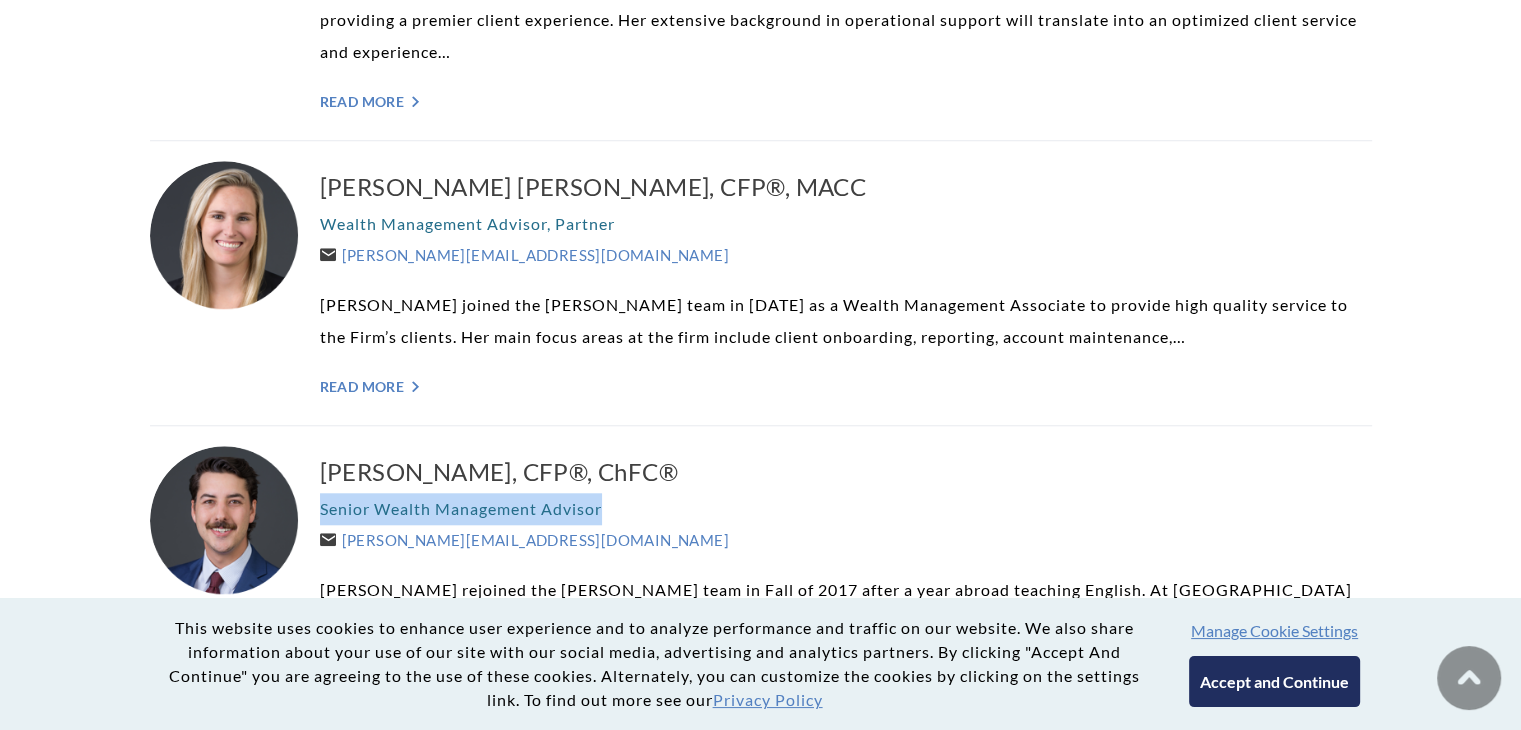 drag, startPoint x: 624, startPoint y: 510, endPoint x: 320, endPoint y: 513, distance: 304.0148 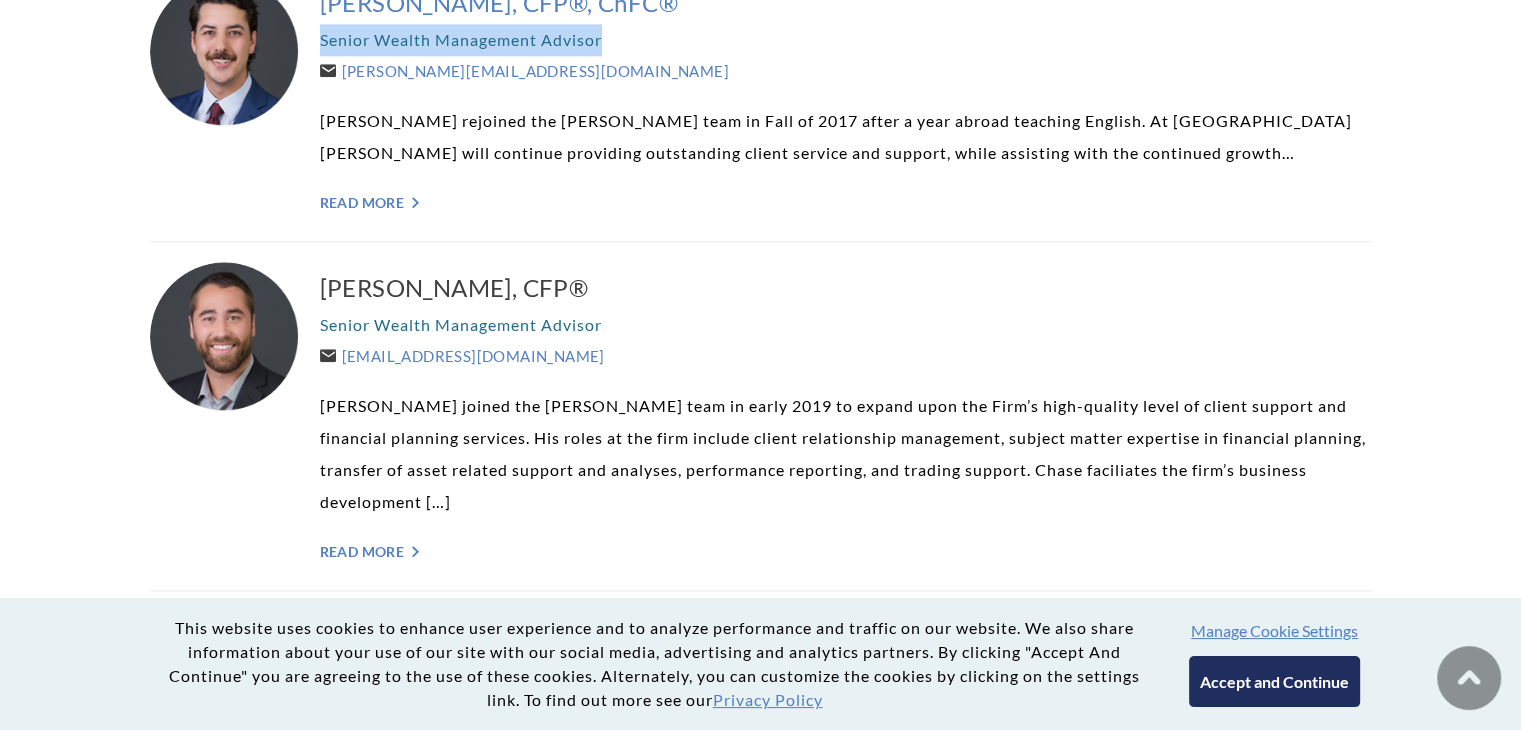 scroll, scrollTop: 2300, scrollLeft: 0, axis: vertical 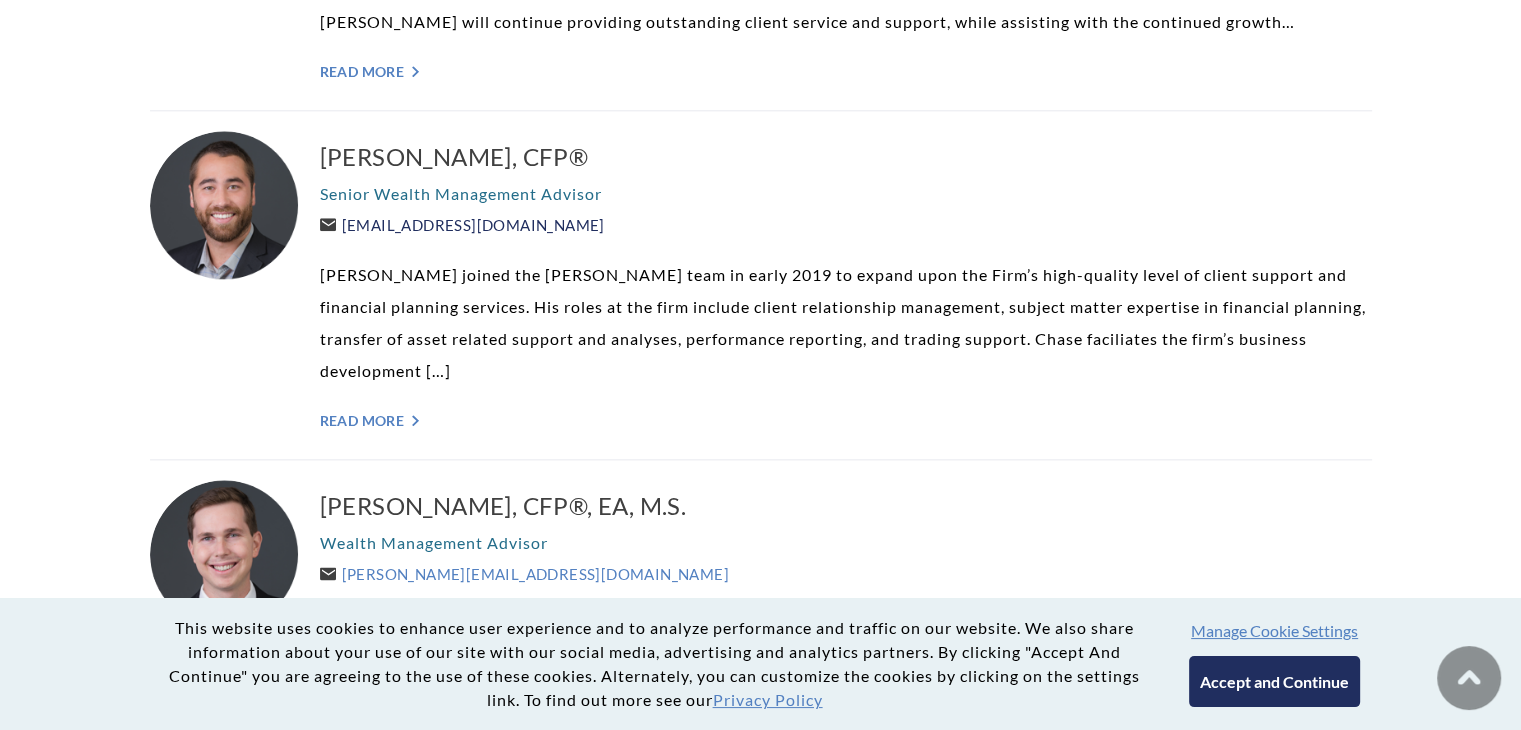 drag, startPoint x: 567, startPoint y: 217, endPoint x: 337, endPoint y: 230, distance: 230.3671 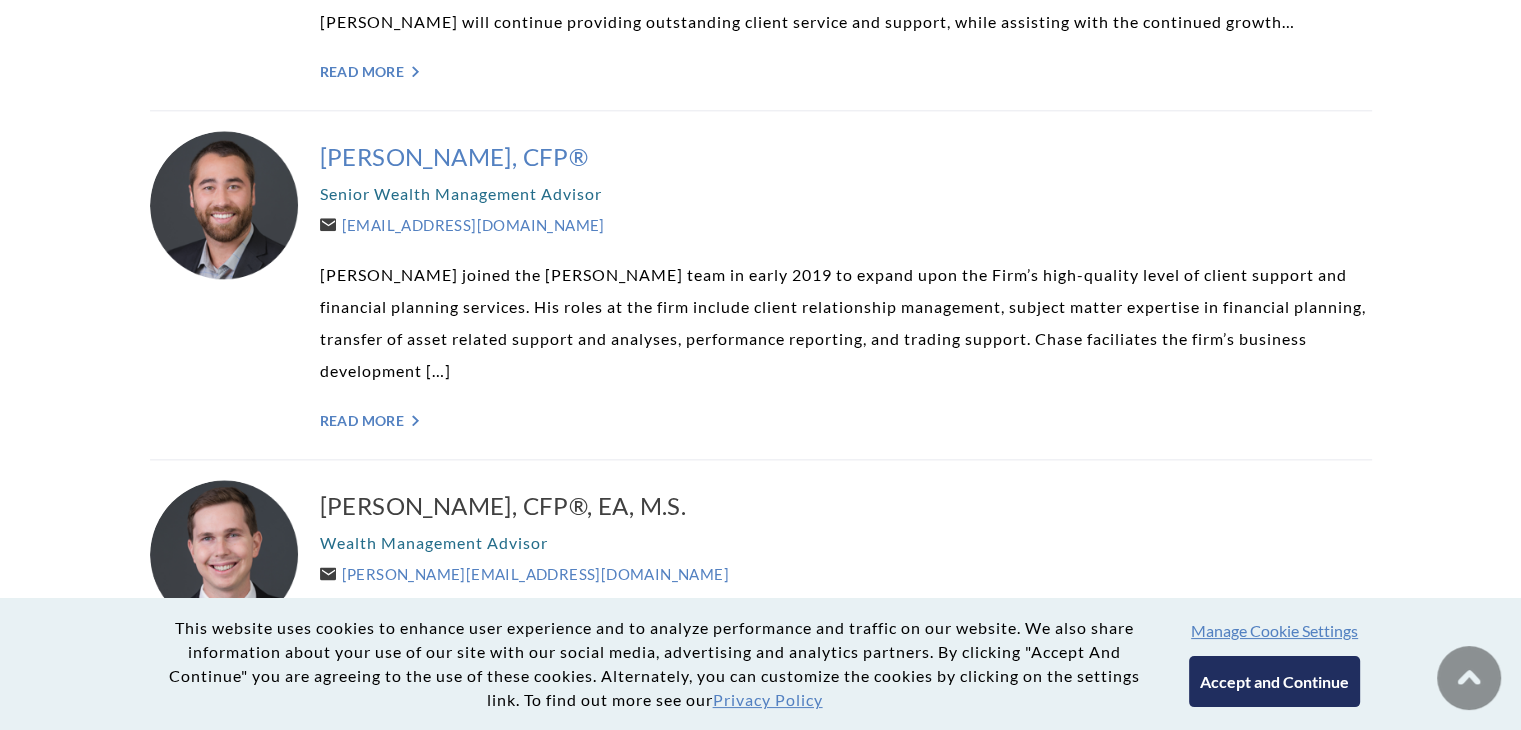 drag, startPoint x: 291, startPoint y: 140, endPoint x: 596, endPoint y: 159, distance: 305.59122 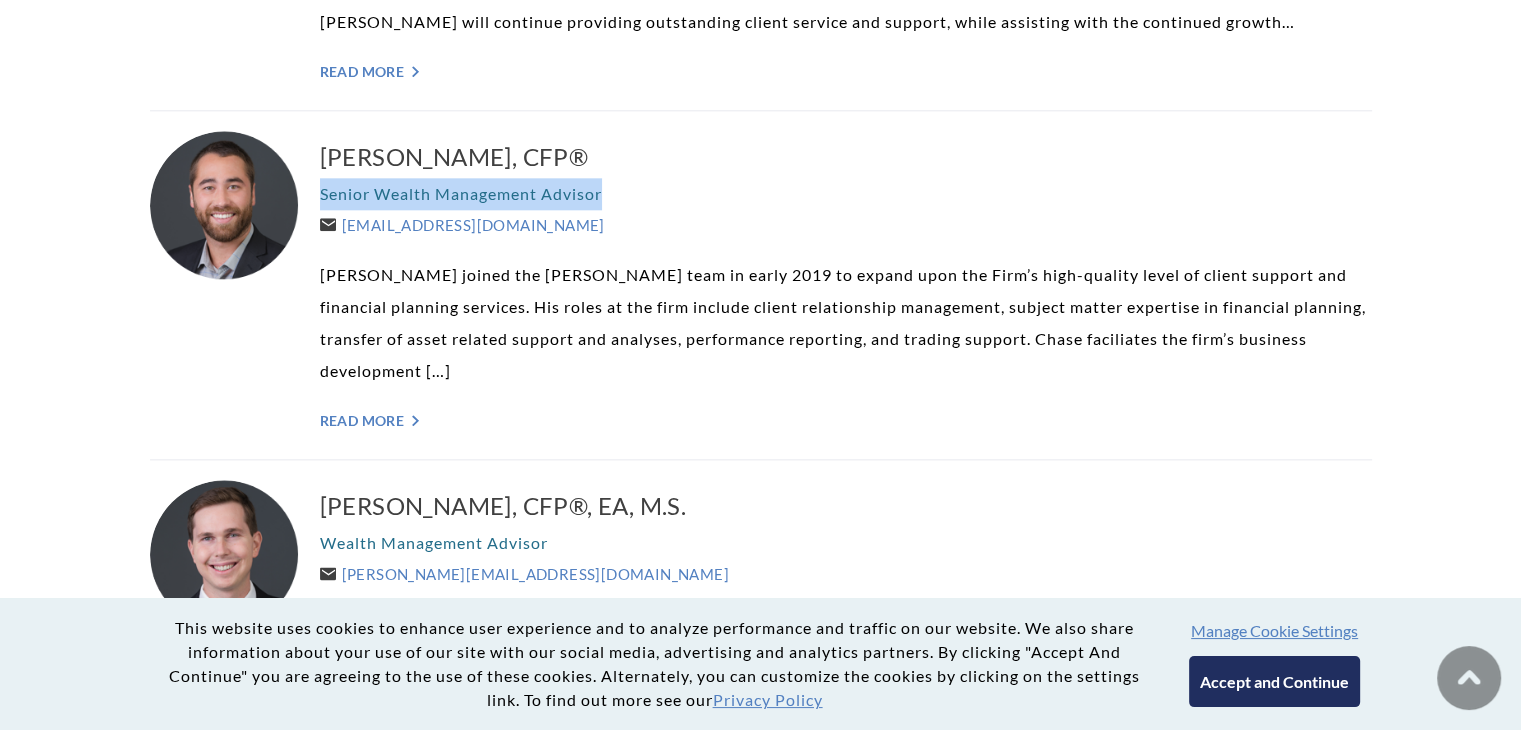 drag, startPoint x: 641, startPoint y: 194, endPoint x: 320, endPoint y: 191, distance: 321.014 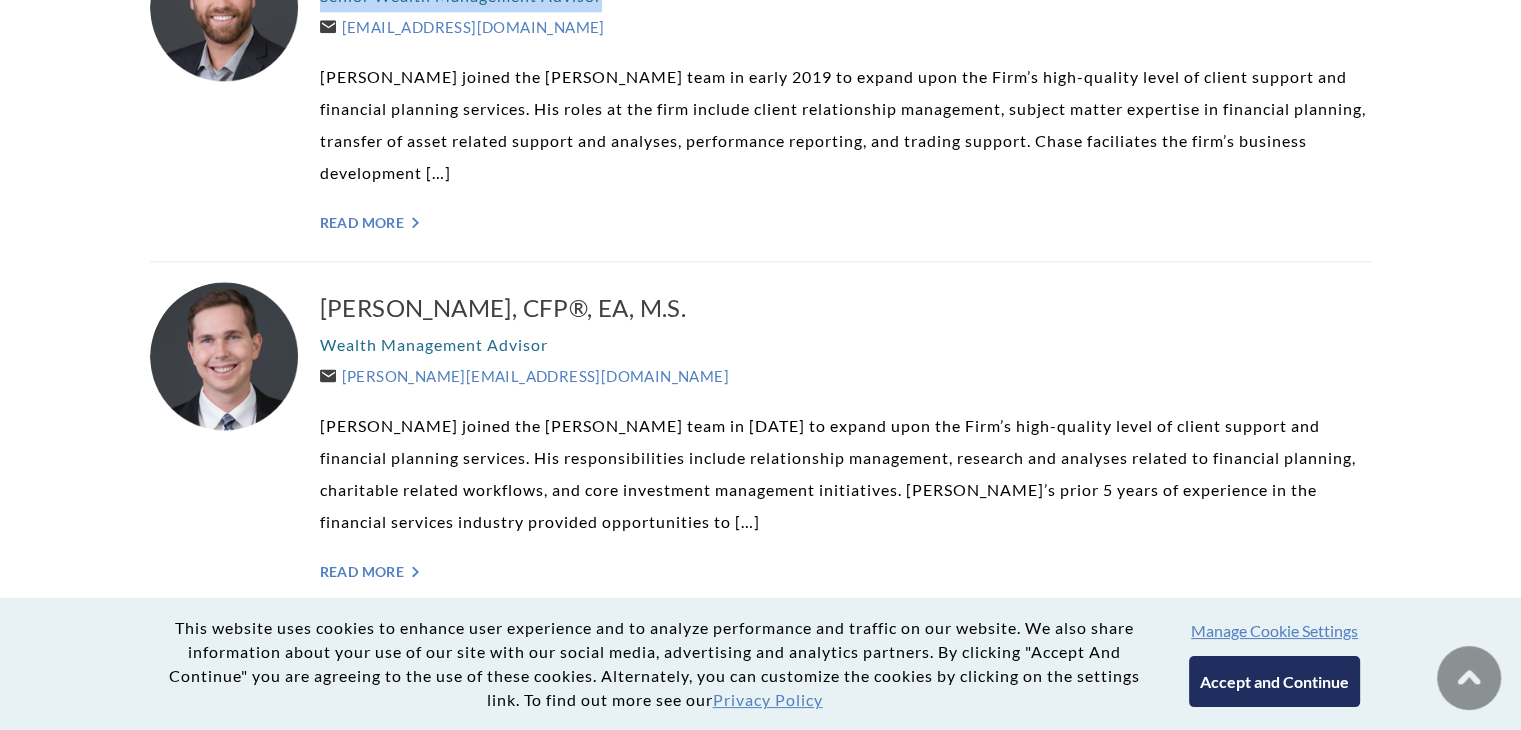 scroll, scrollTop: 2500, scrollLeft: 0, axis: vertical 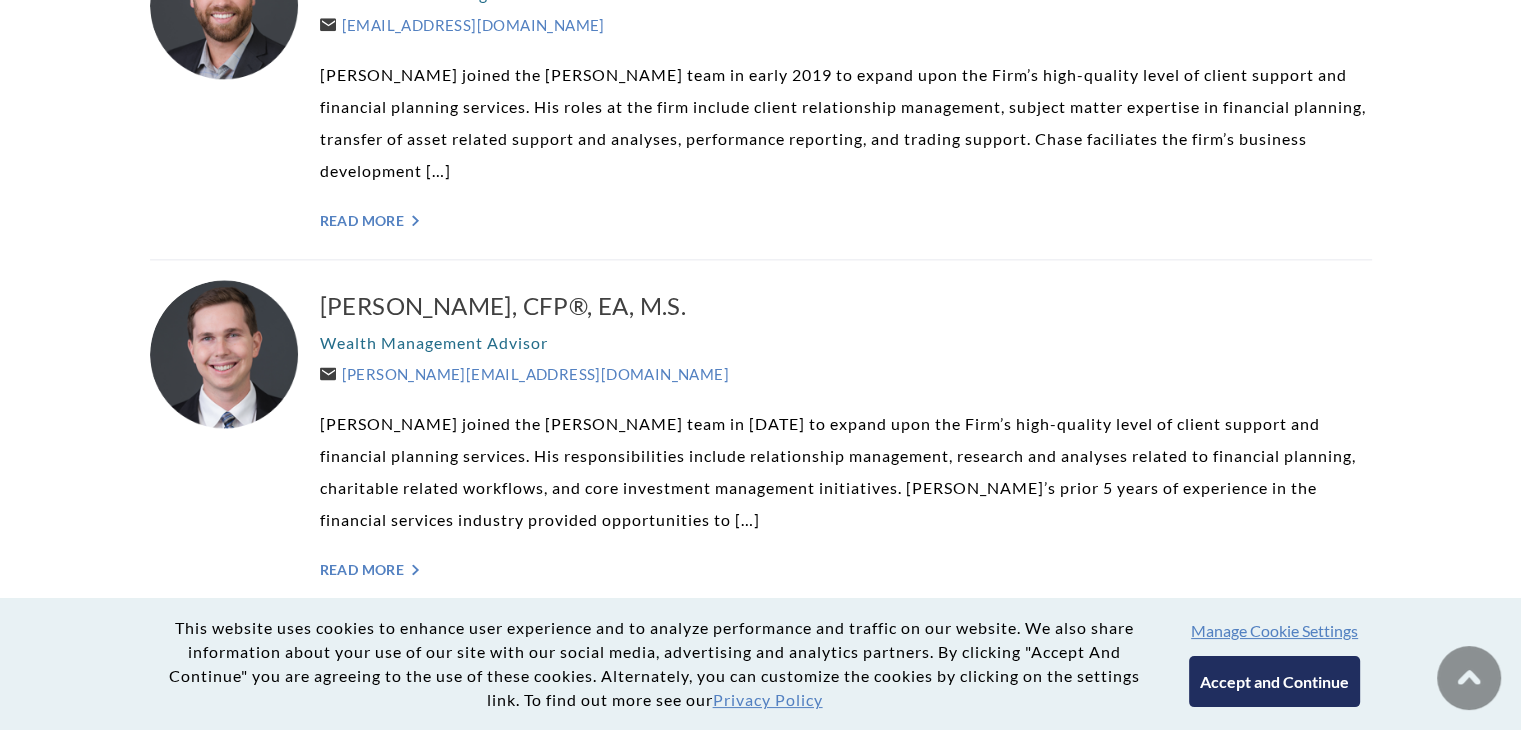 drag, startPoint x: 573, startPoint y: 336, endPoint x: 497, endPoint y: 353, distance: 77.87811 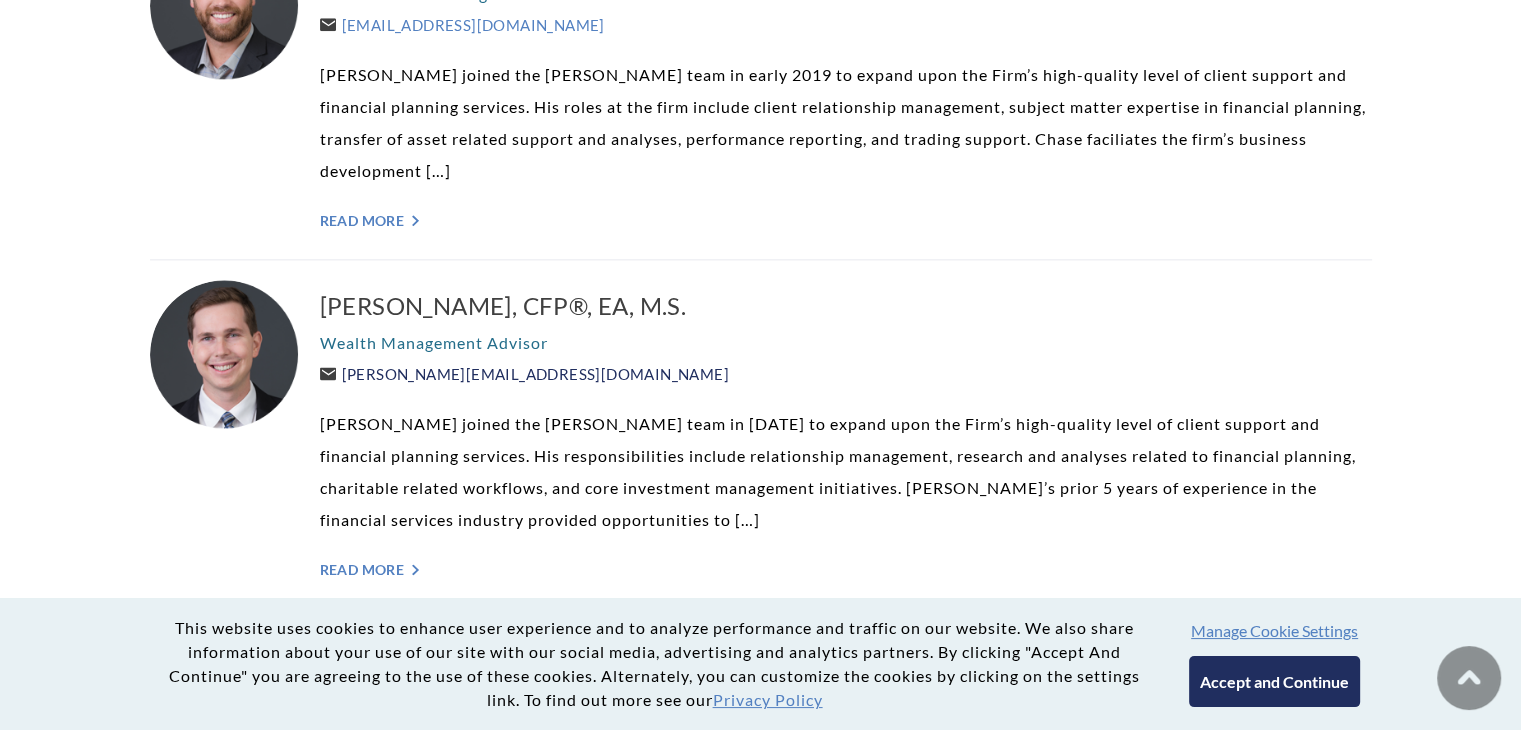 drag, startPoint x: 633, startPoint y: 349, endPoint x: 340, endPoint y: 337, distance: 293.24564 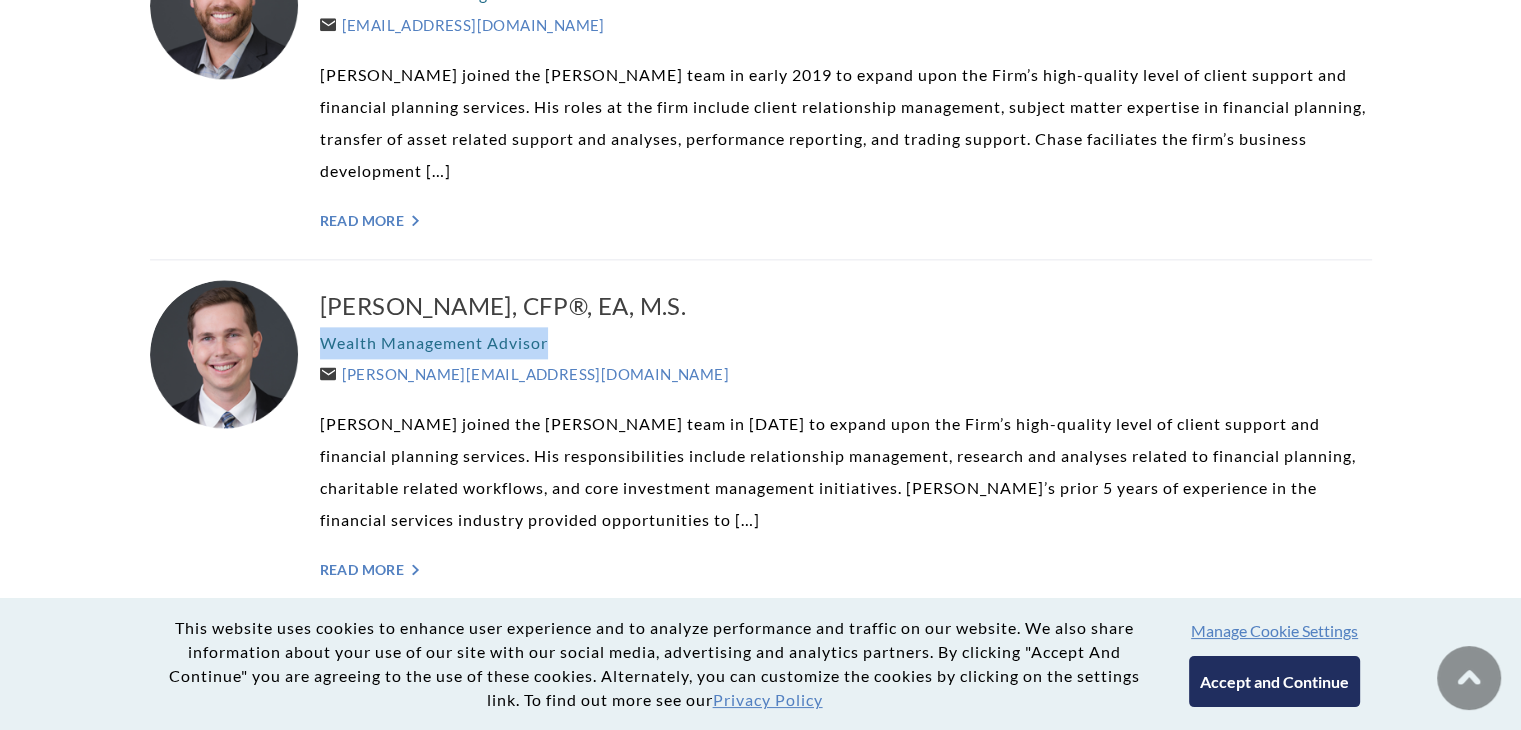 drag, startPoint x: 565, startPoint y: 296, endPoint x: 328, endPoint y: 315, distance: 237.76038 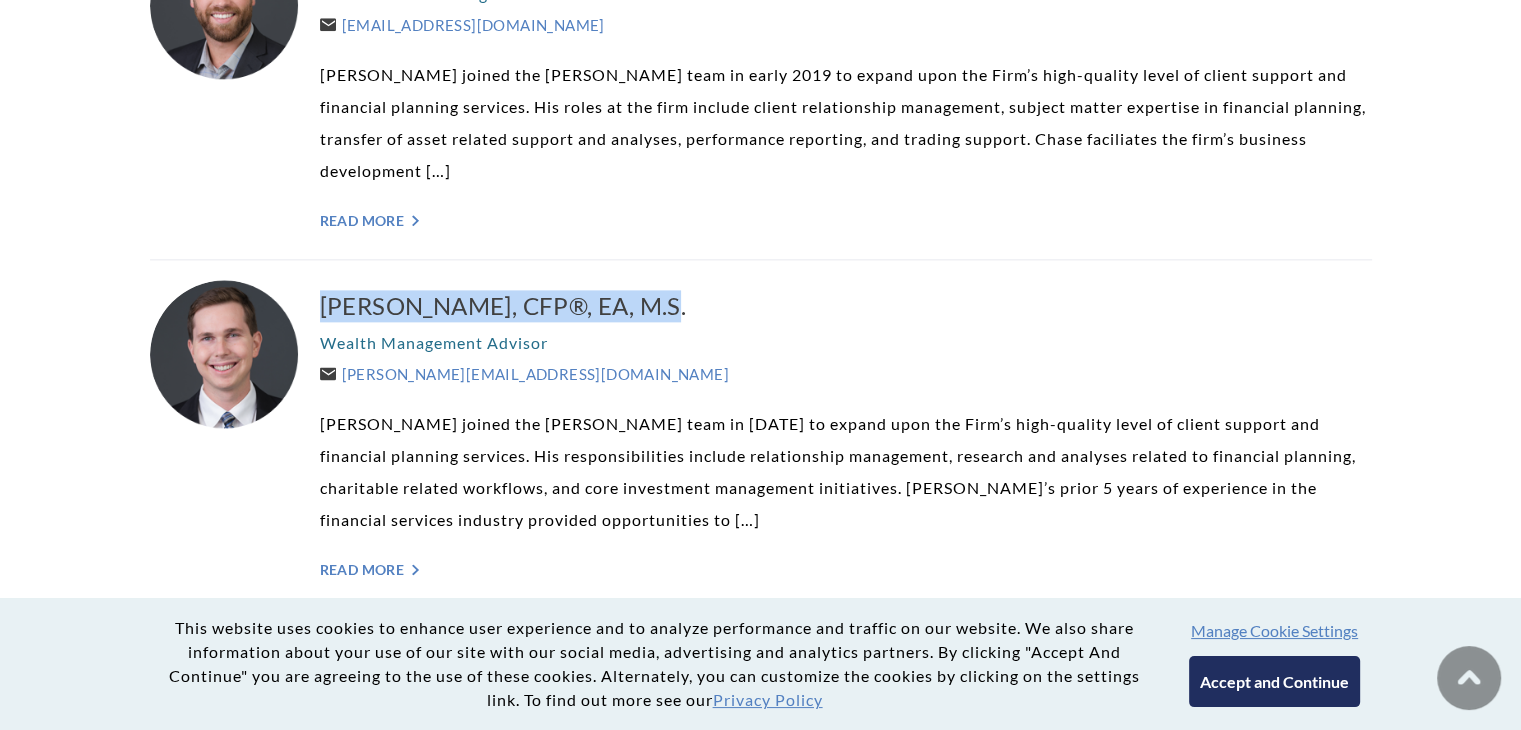 drag, startPoint x: 727, startPoint y: 248, endPoint x: 318, endPoint y: 251, distance: 409.01102 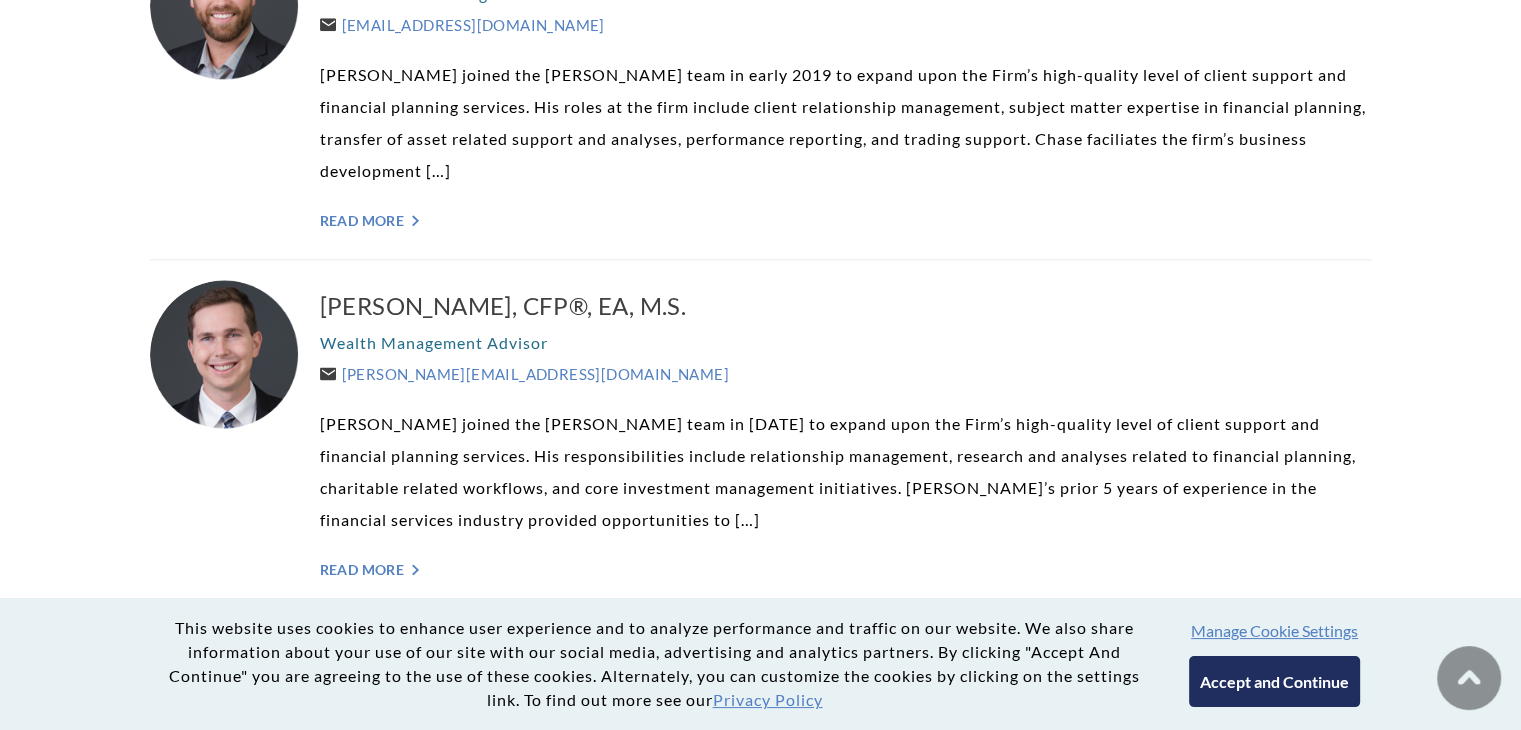 click on "Wealth Management Advisor" at bounding box center [846, 343] 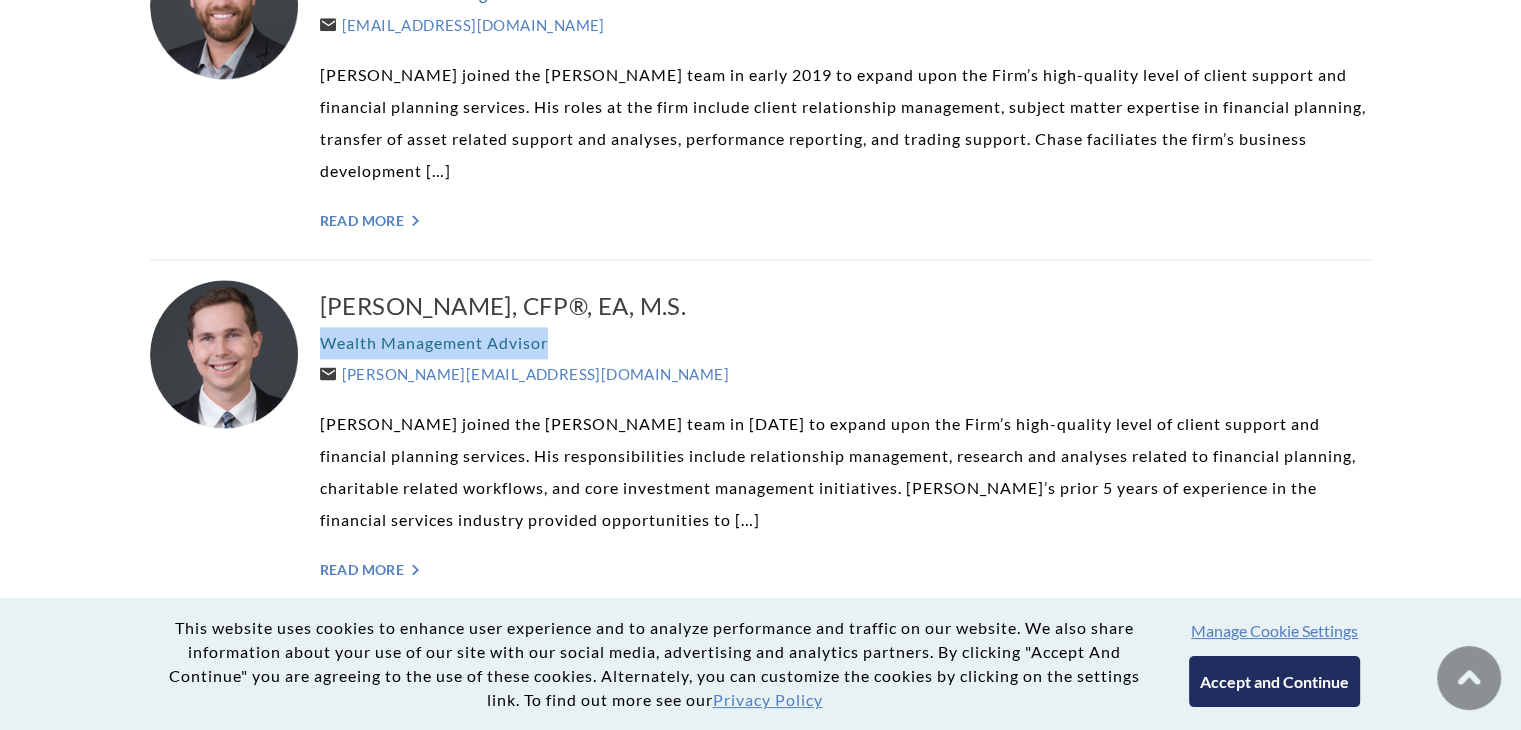 drag, startPoint x: 468, startPoint y: 297, endPoint x: 316, endPoint y: 296, distance: 152.0033 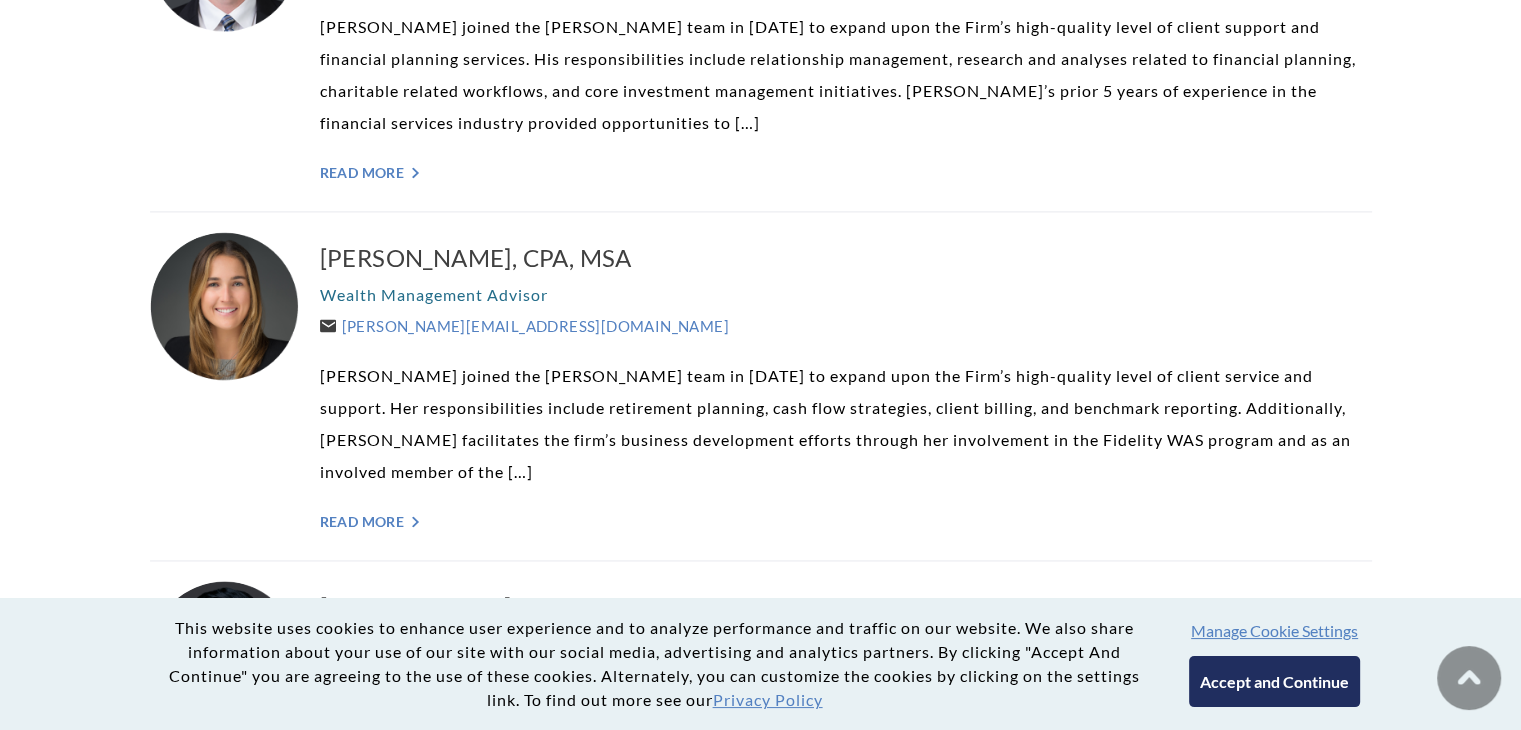 scroll, scrollTop: 3000, scrollLeft: 0, axis: vertical 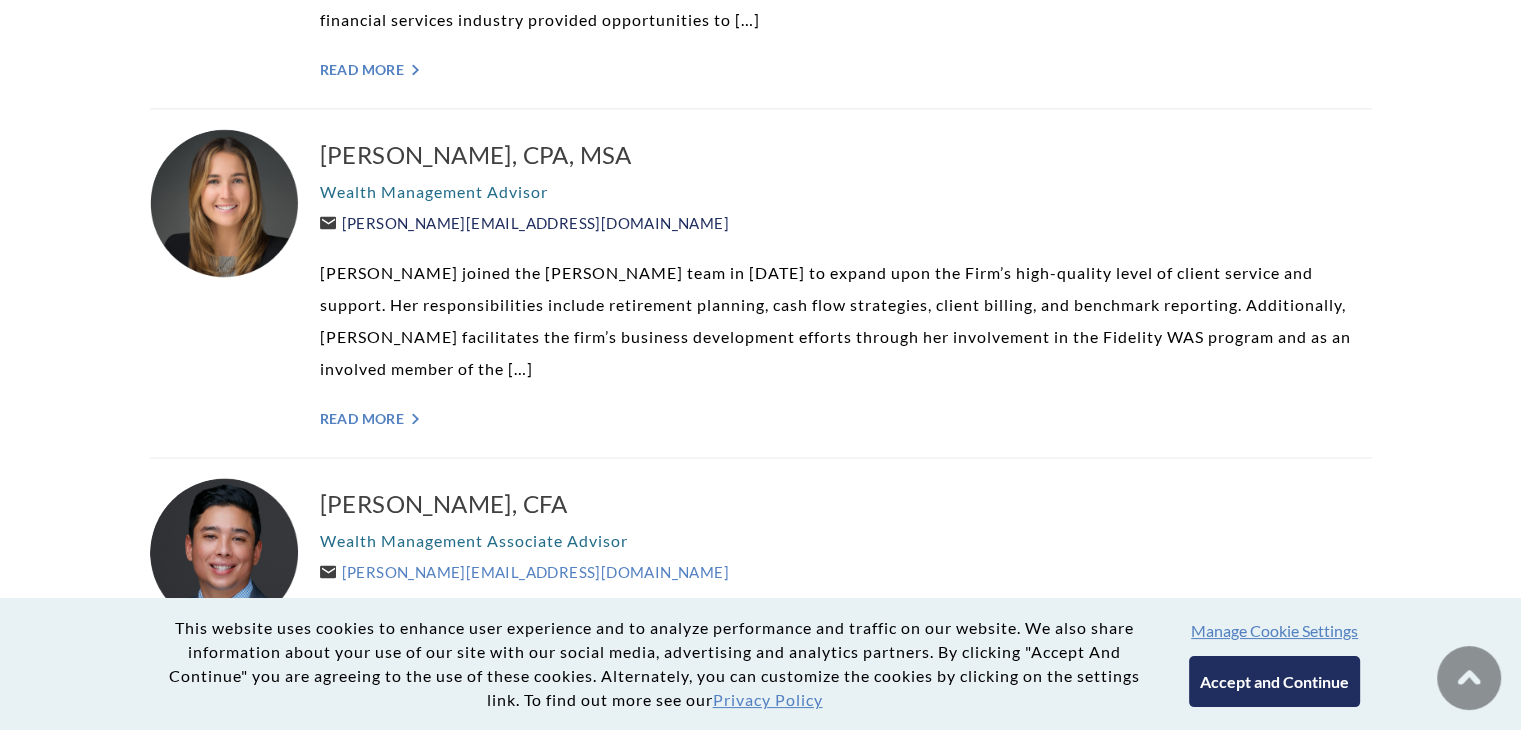 drag, startPoint x: 650, startPoint y: 185, endPoint x: 346, endPoint y: 188, distance: 304.0148 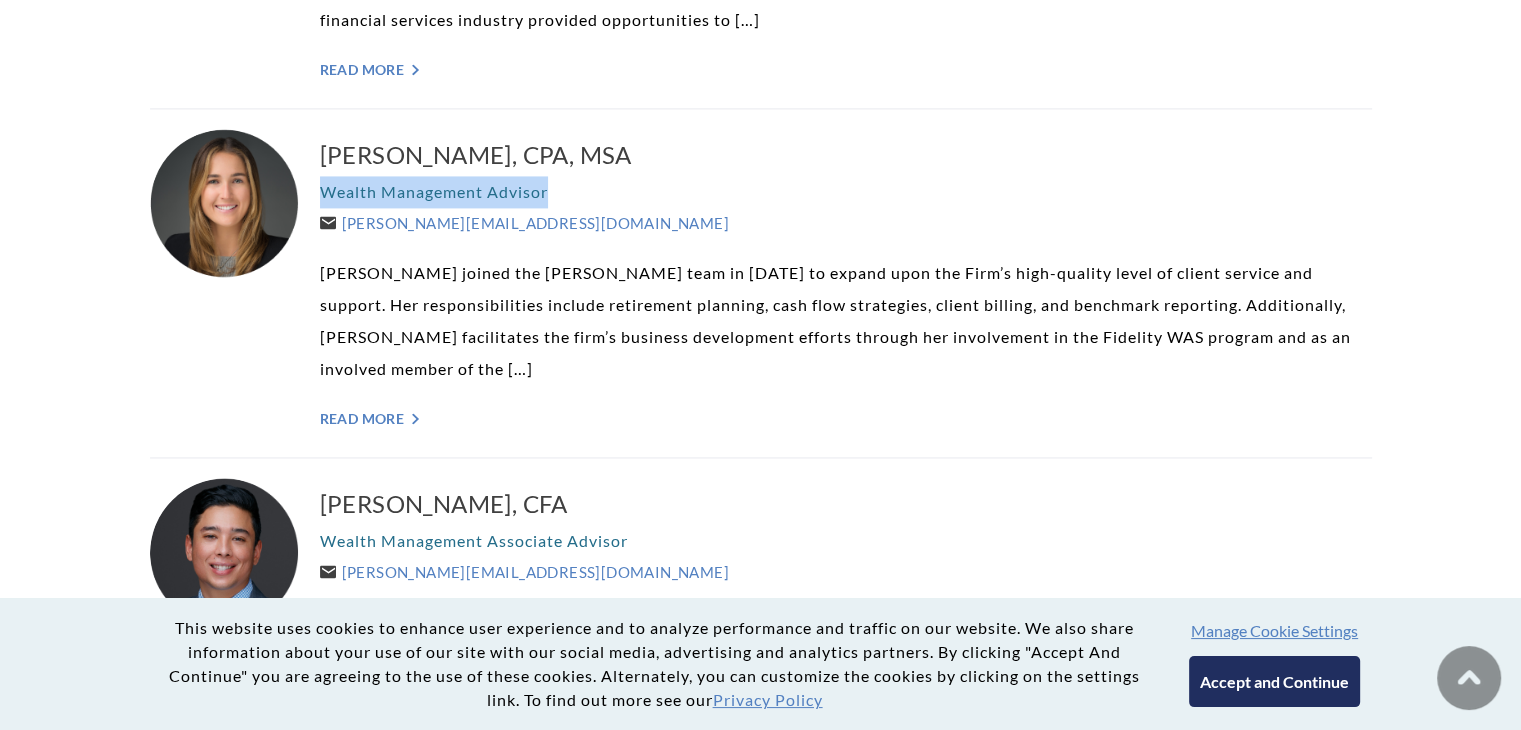 drag, startPoint x: 574, startPoint y: 148, endPoint x: 320, endPoint y: 165, distance: 254.56827 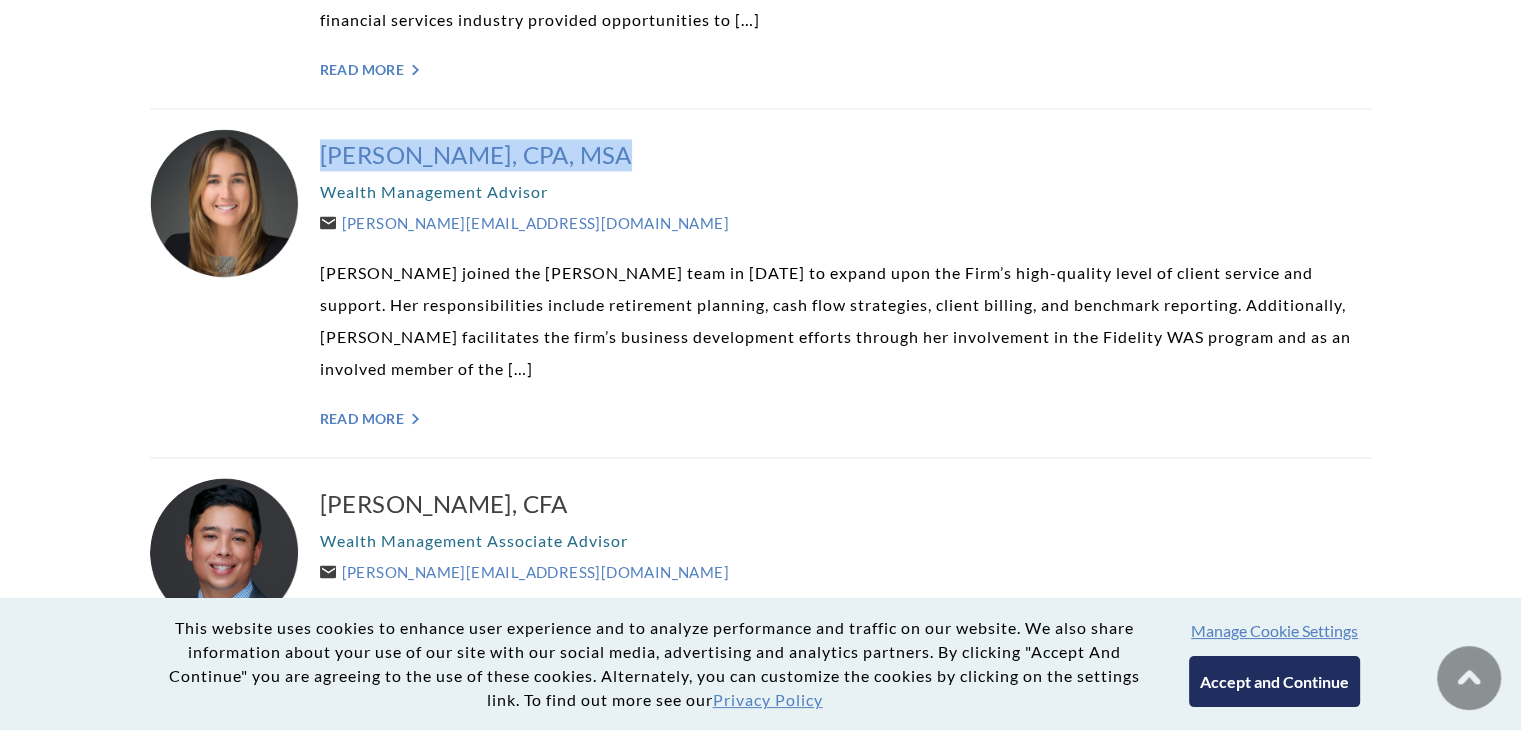 drag, startPoint x: 313, startPoint y: 102, endPoint x: 640, endPoint y: 129, distance: 328.1128 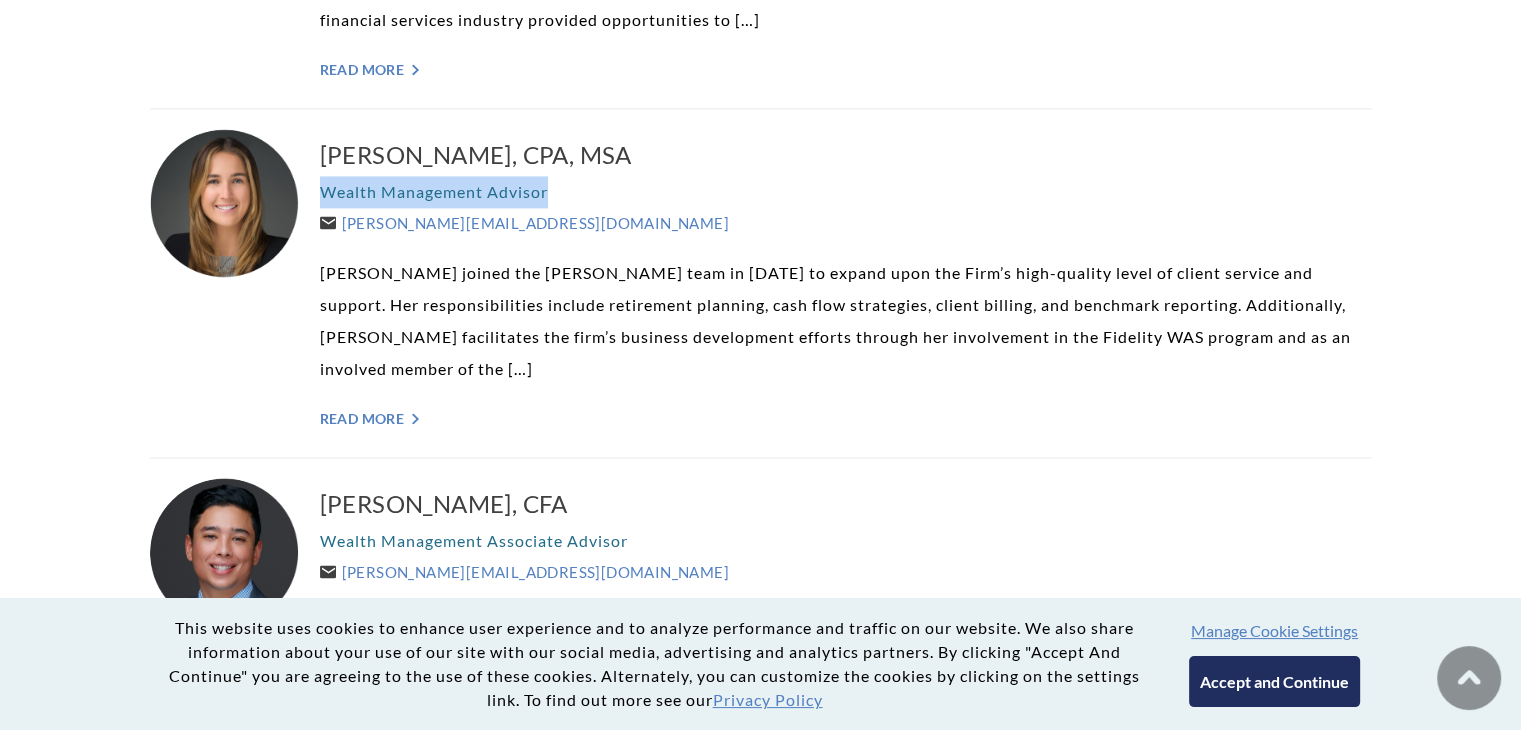 drag, startPoint x: 592, startPoint y: 154, endPoint x: 316, endPoint y: 154, distance: 276 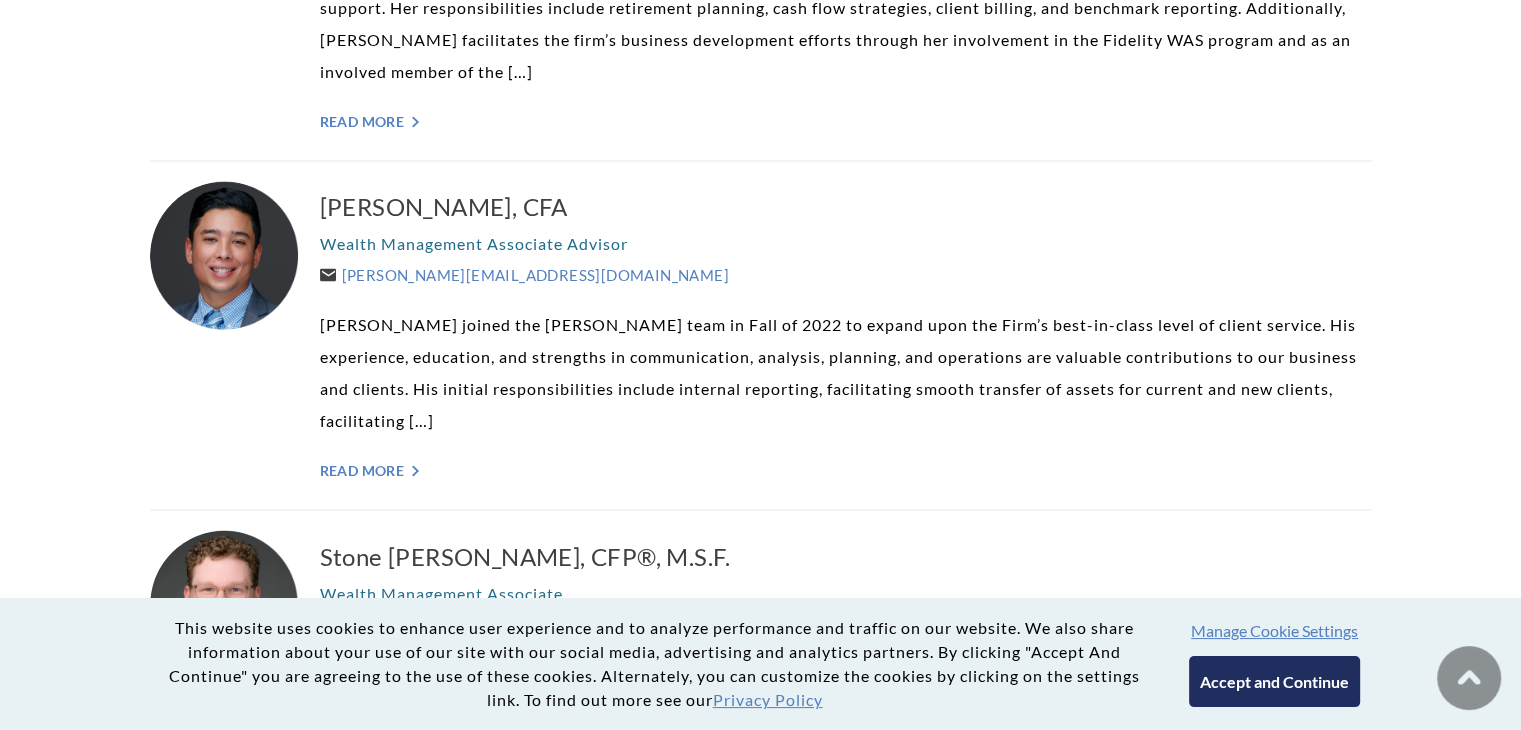 scroll, scrollTop: 3300, scrollLeft: 0, axis: vertical 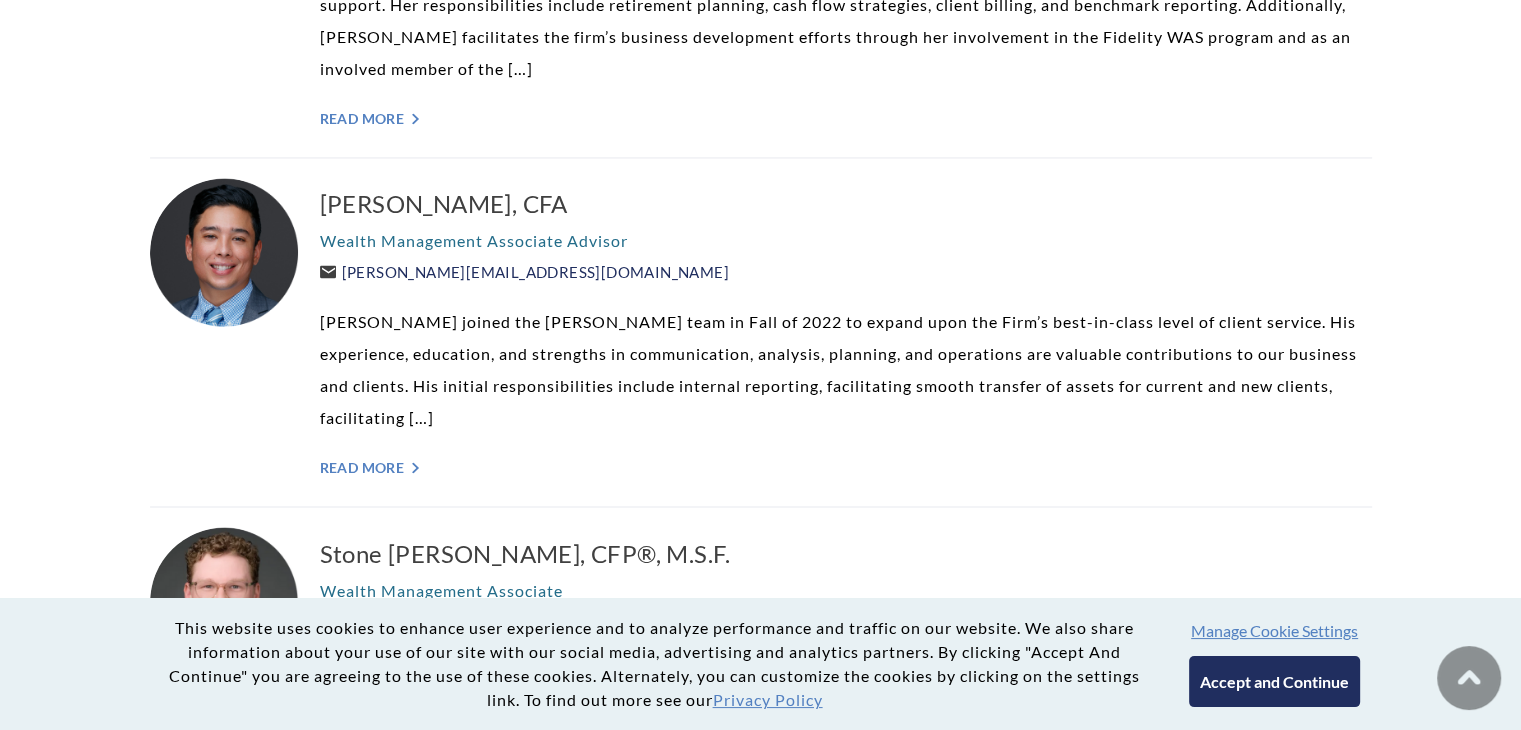 drag, startPoint x: 539, startPoint y: 237, endPoint x: 340, endPoint y: 238, distance: 199.00252 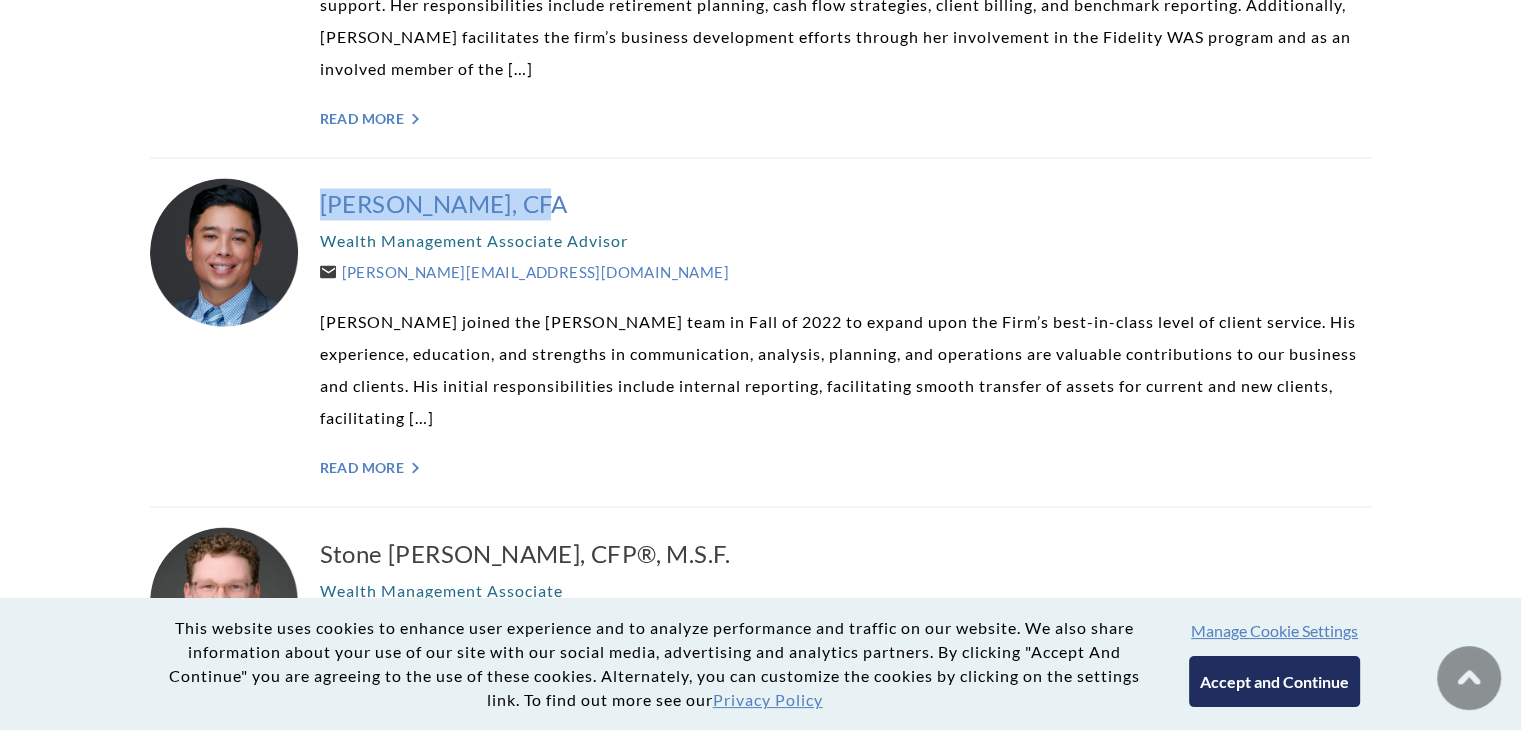 drag, startPoint x: 293, startPoint y: 145, endPoint x: 560, endPoint y: 180, distance: 269.28424 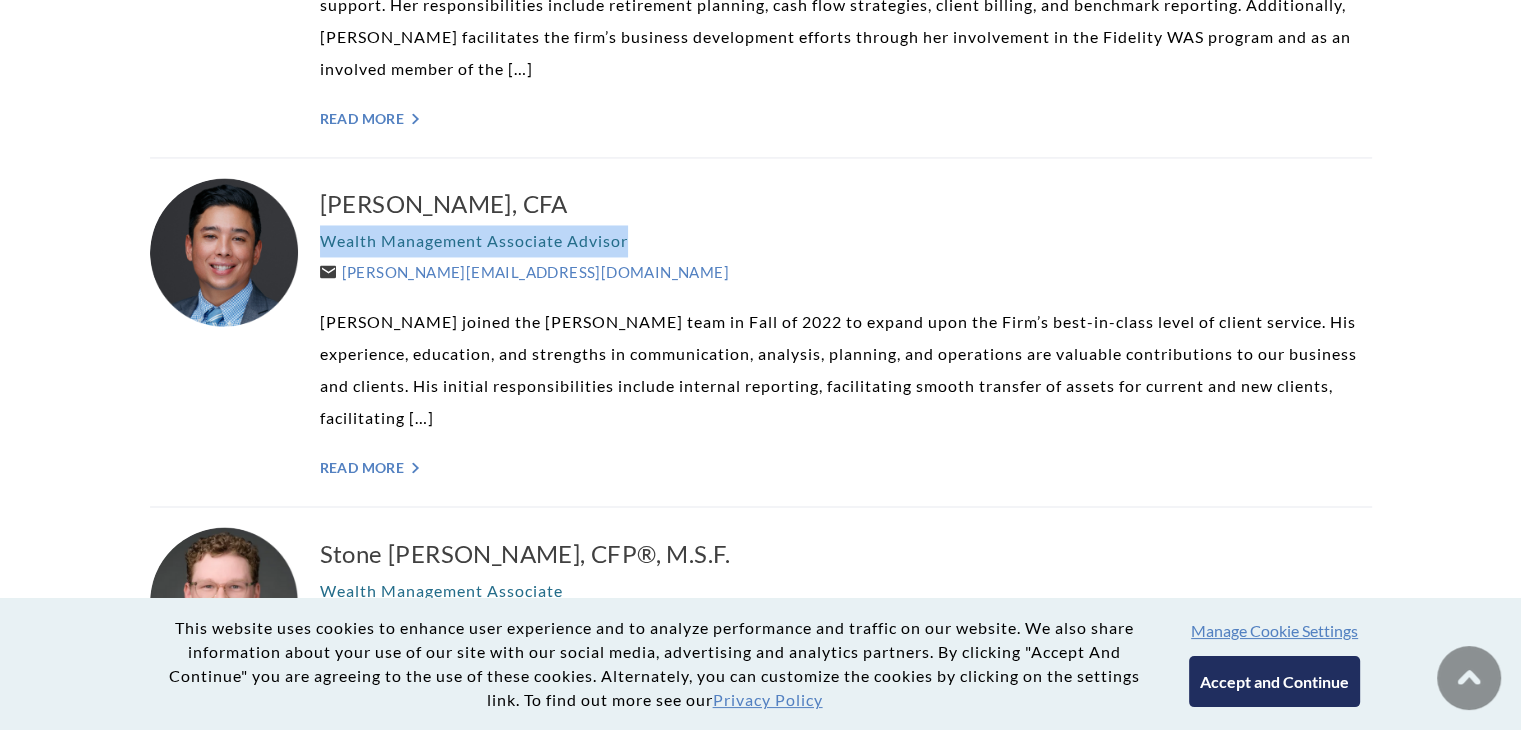 drag, startPoint x: 653, startPoint y: 205, endPoint x: 322, endPoint y: 217, distance: 331.21744 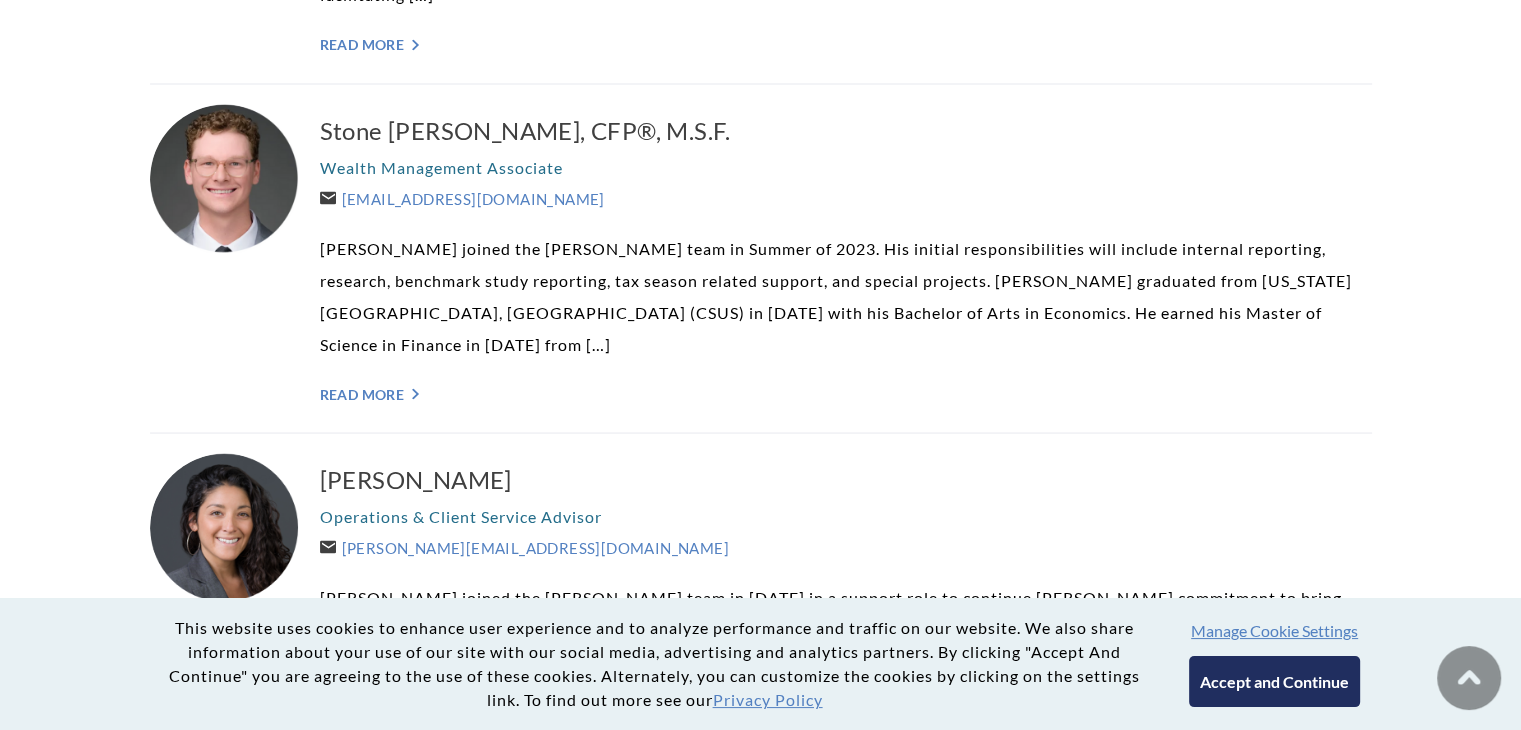 scroll, scrollTop: 3600, scrollLeft: 0, axis: vertical 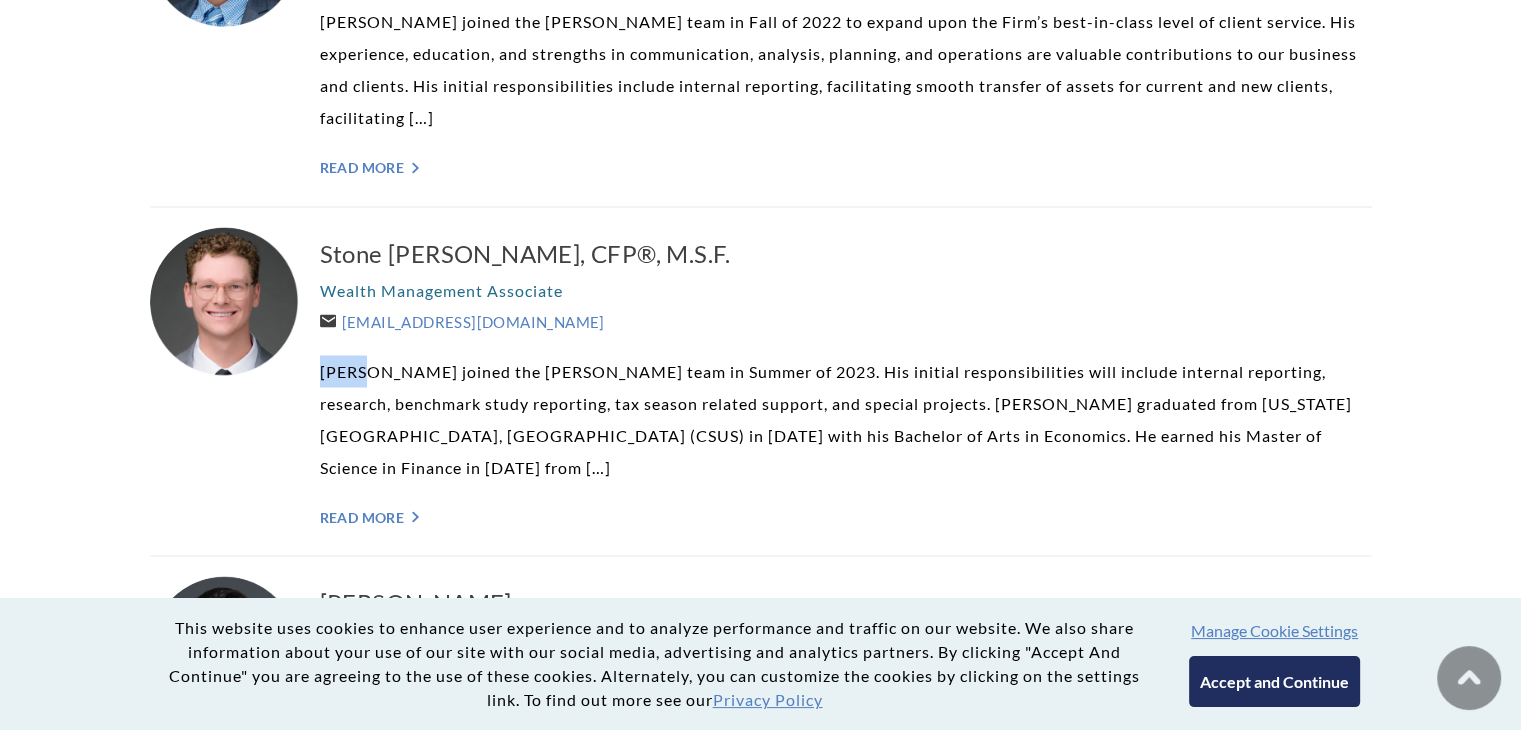 drag, startPoint x: 596, startPoint y: 283, endPoint x: 633, endPoint y: 304, distance: 42.544094 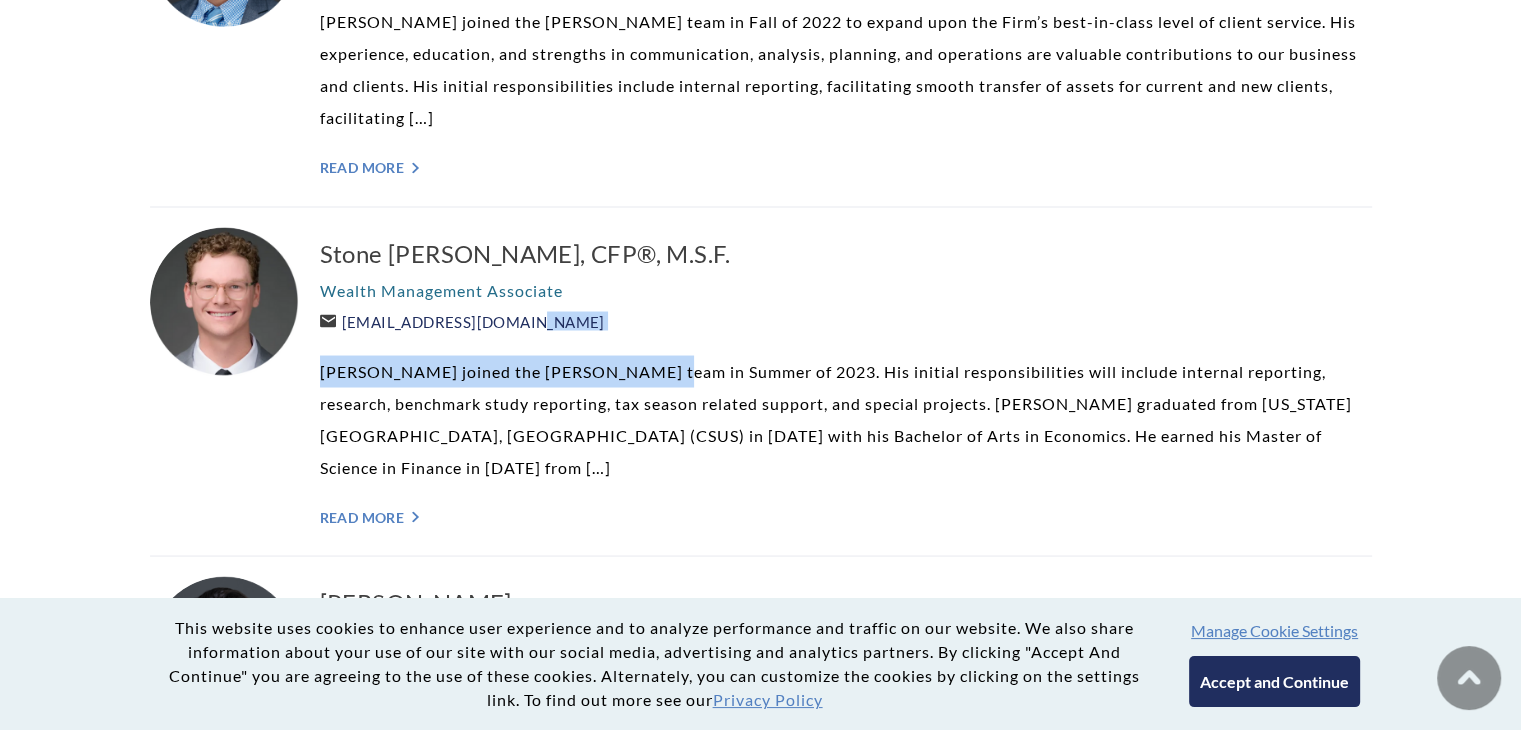 drag, startPoint x: 656, startPoint y: 298, endPoint x: 414, endPoint y: 288, distance: 242.20653 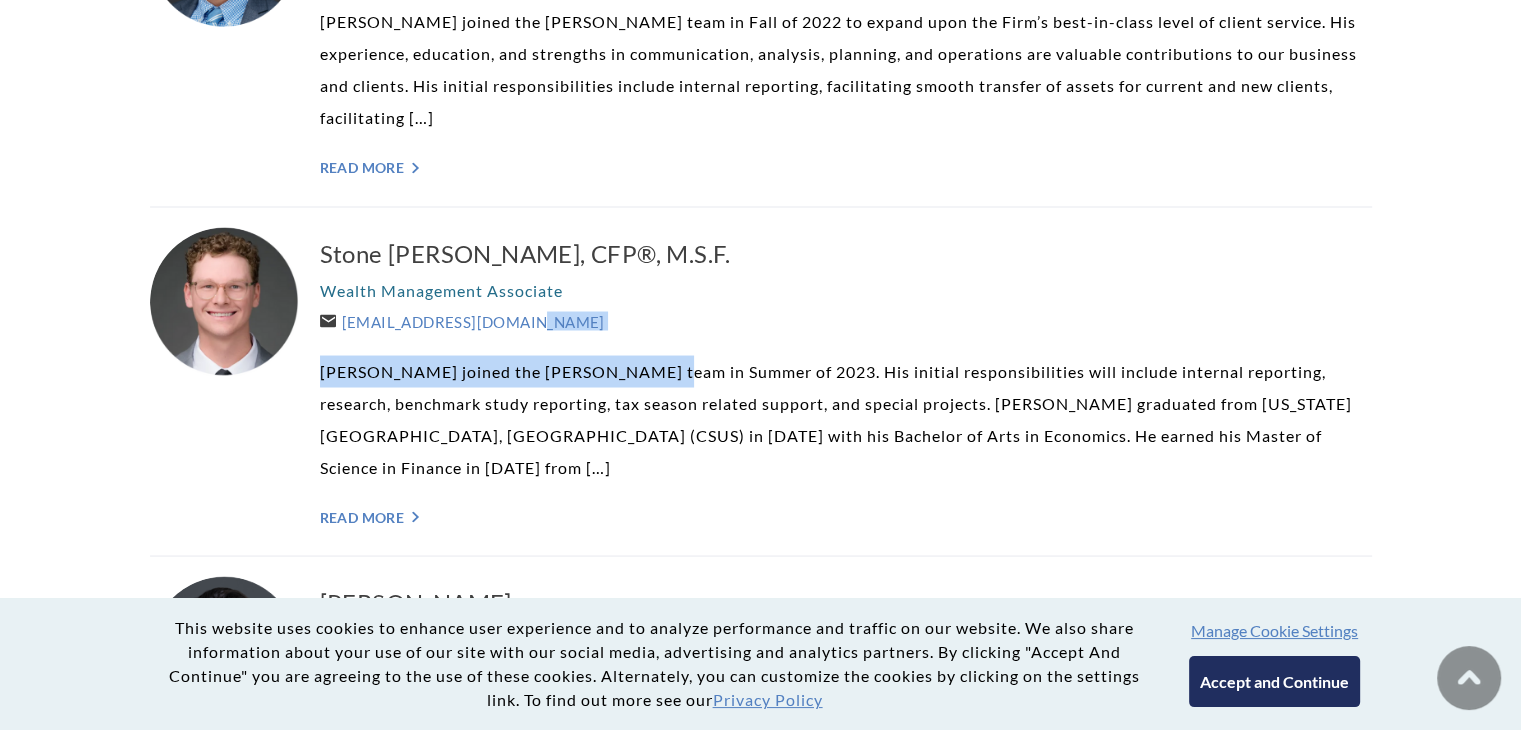 click on "Stone Churby, CFP®, M.S.F.
Wealth Management Associate
Stone@WeatherlyAssetMgt.com
Stone joined the Weatherly team in Summer of 2023. His initial responsibilities will include internal reporting, research, benchmark study reporting, tax season related support, and special projects. Stone graduated from California State University, Sacramento (CSUS) in 2021 with his Bachelor of Arts in Economics. He earned his Master of Science in Finance in 2023 from […]
Read More
">" at bounding box center (846, 381) 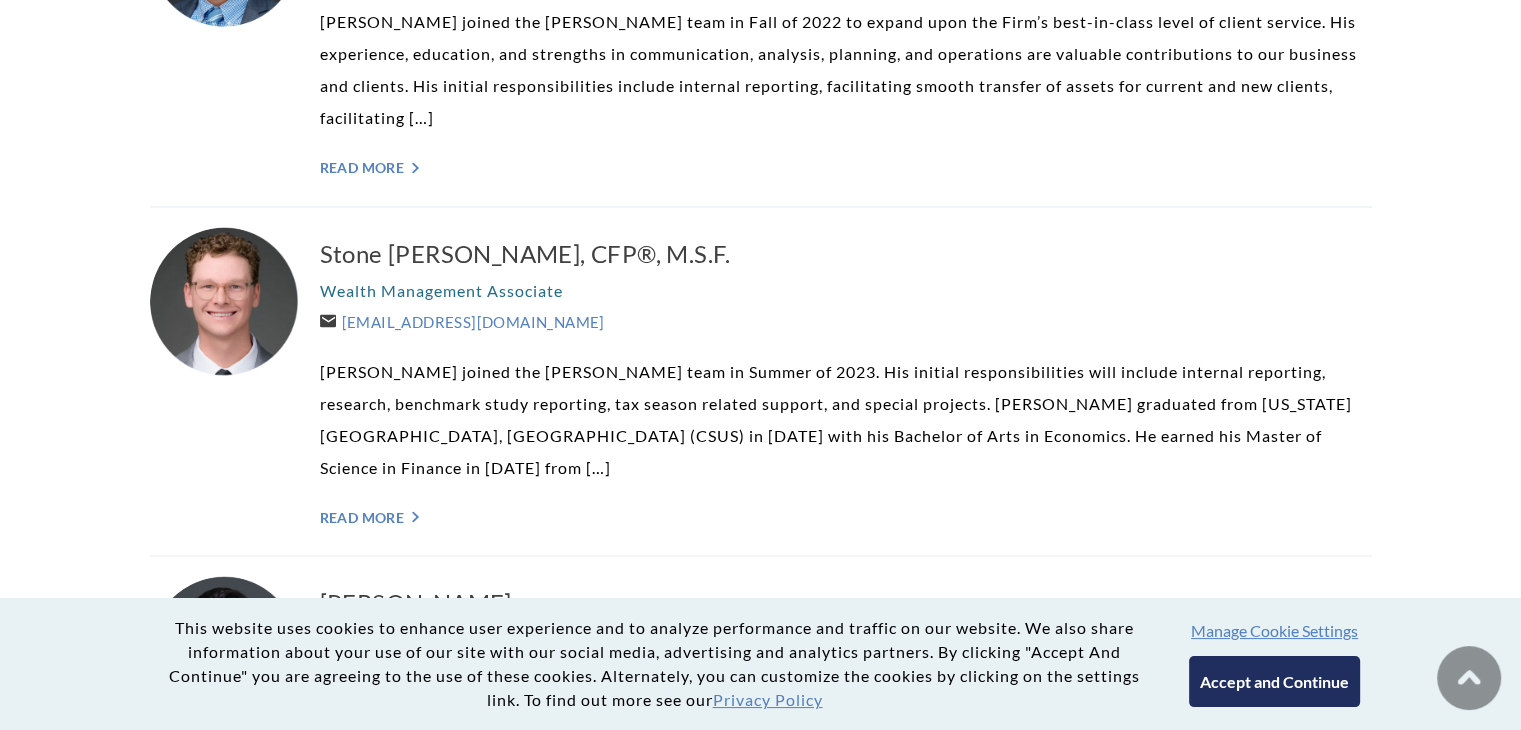 drag, startPoint x: 649, startPoint y: 271, endPoint x: 584, endPoint y: 287, distance: 66.94027 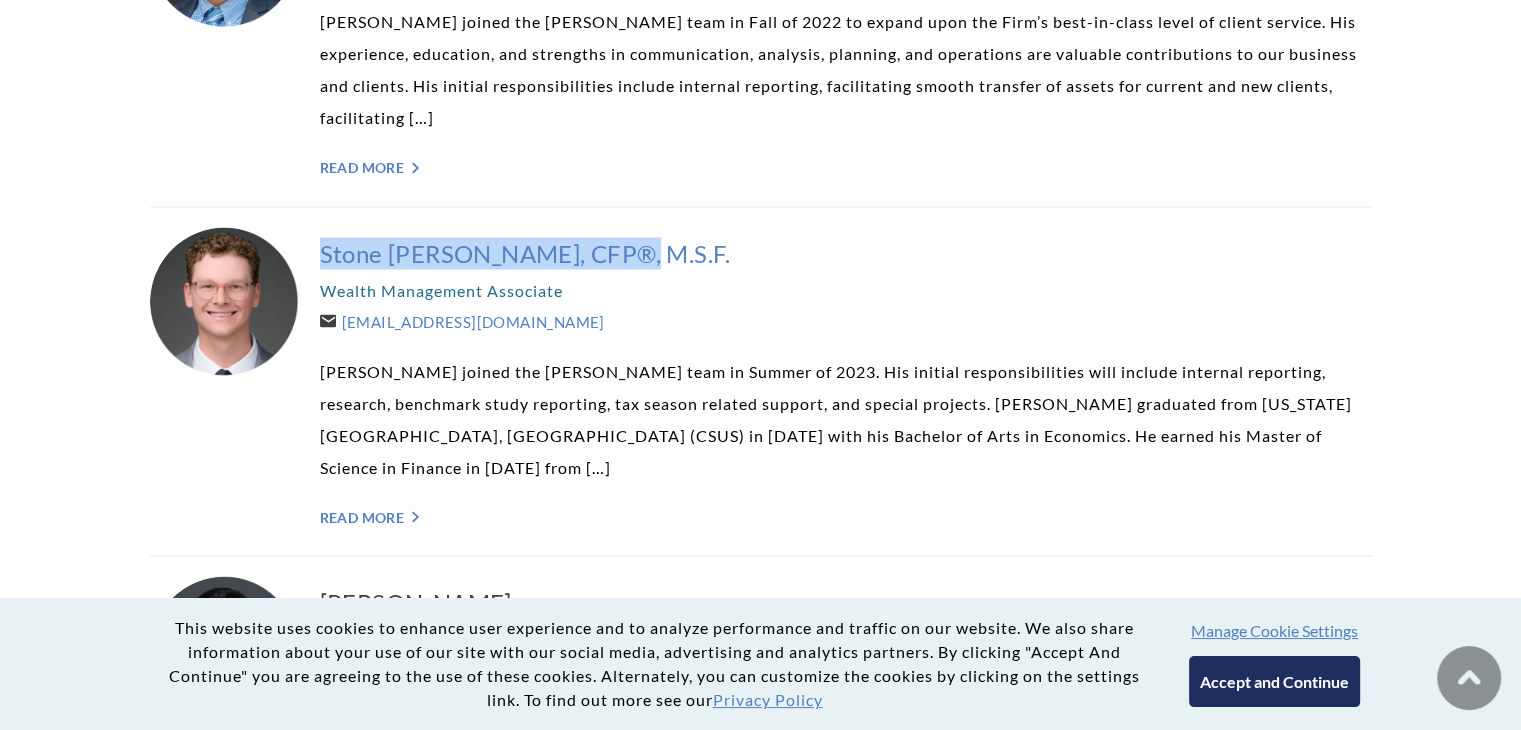 drag, startPoint x: 331, startPoint y: 201, endPoint x: 617, endPoint y: 213, distance: 286.25165 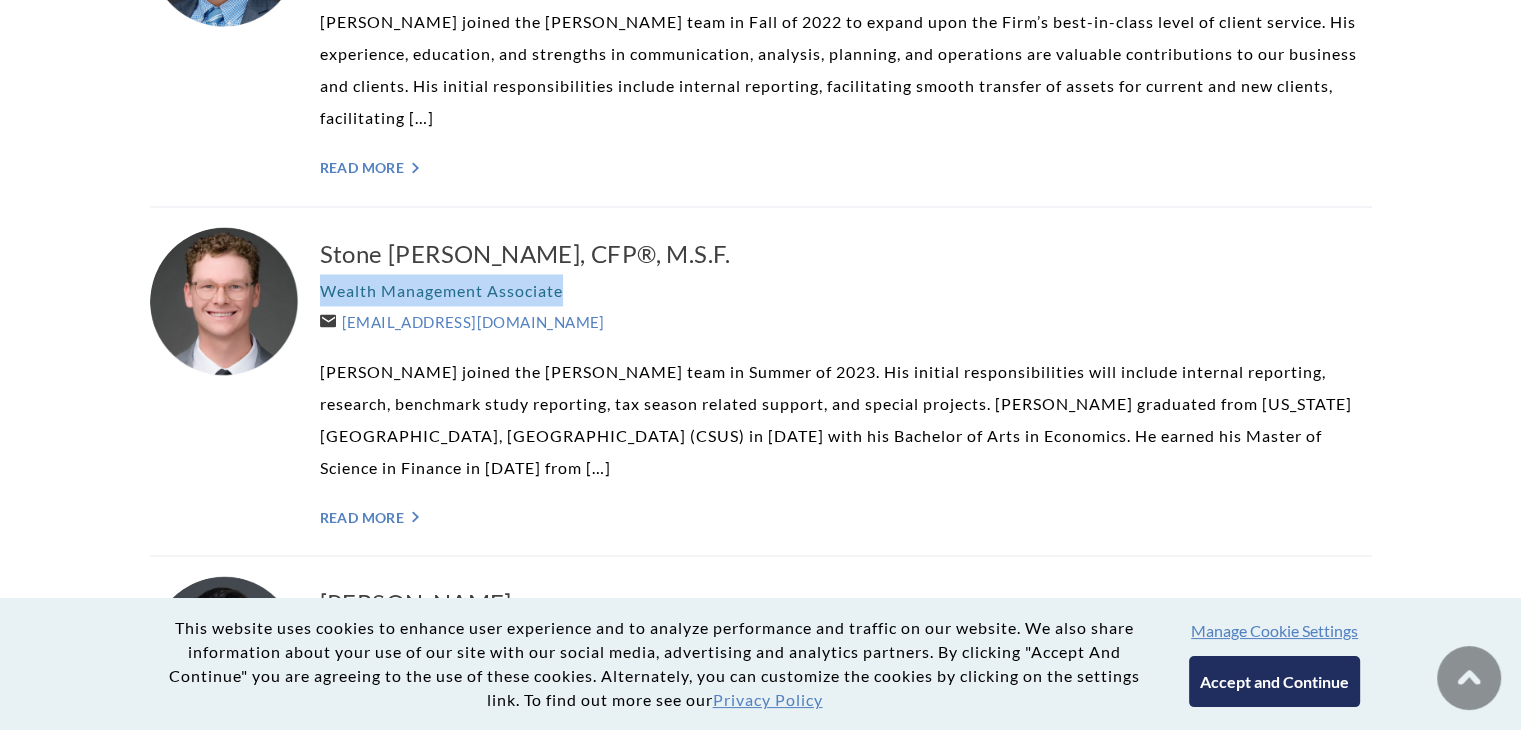 drag, startPoint x: 563, startPoint y: 251, endPoint x: 326, endPoint y: 245, distance: 237.07594 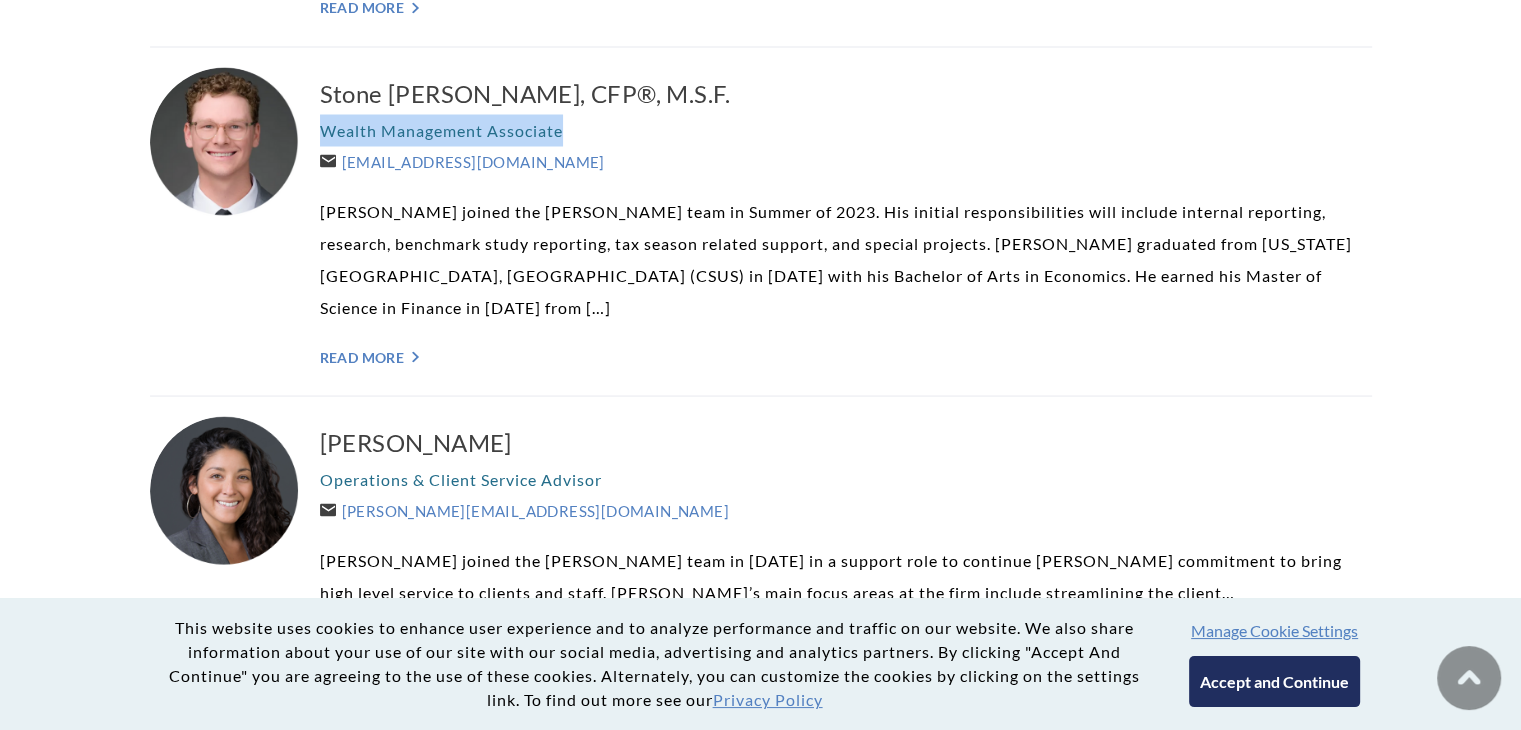 scroll, scrollTop: 3900, scrollLeft: 0, axis: vertical 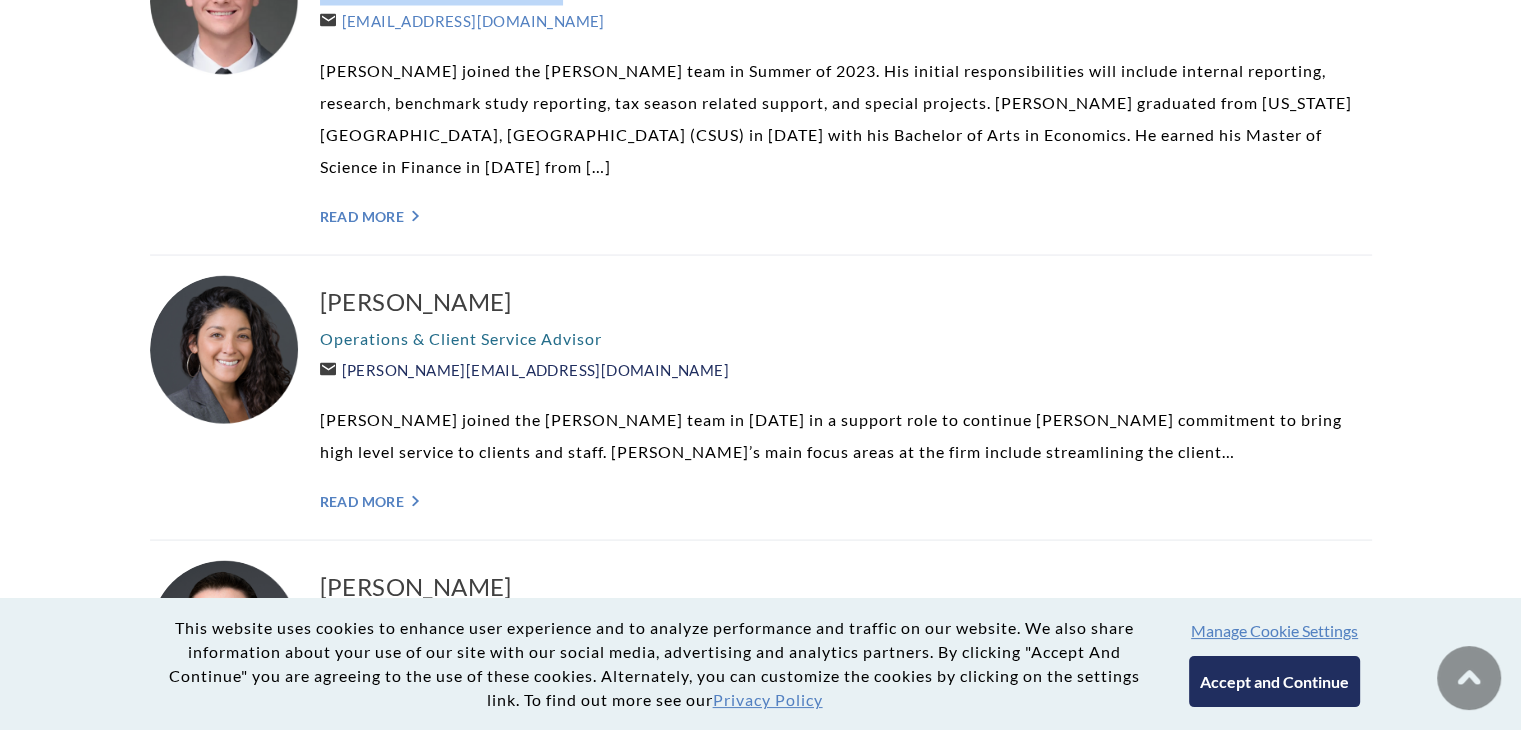 drag, startPoint x: 565, startPoint y: 305, endPoint x: 335, endPoint y: 305, distance: 230 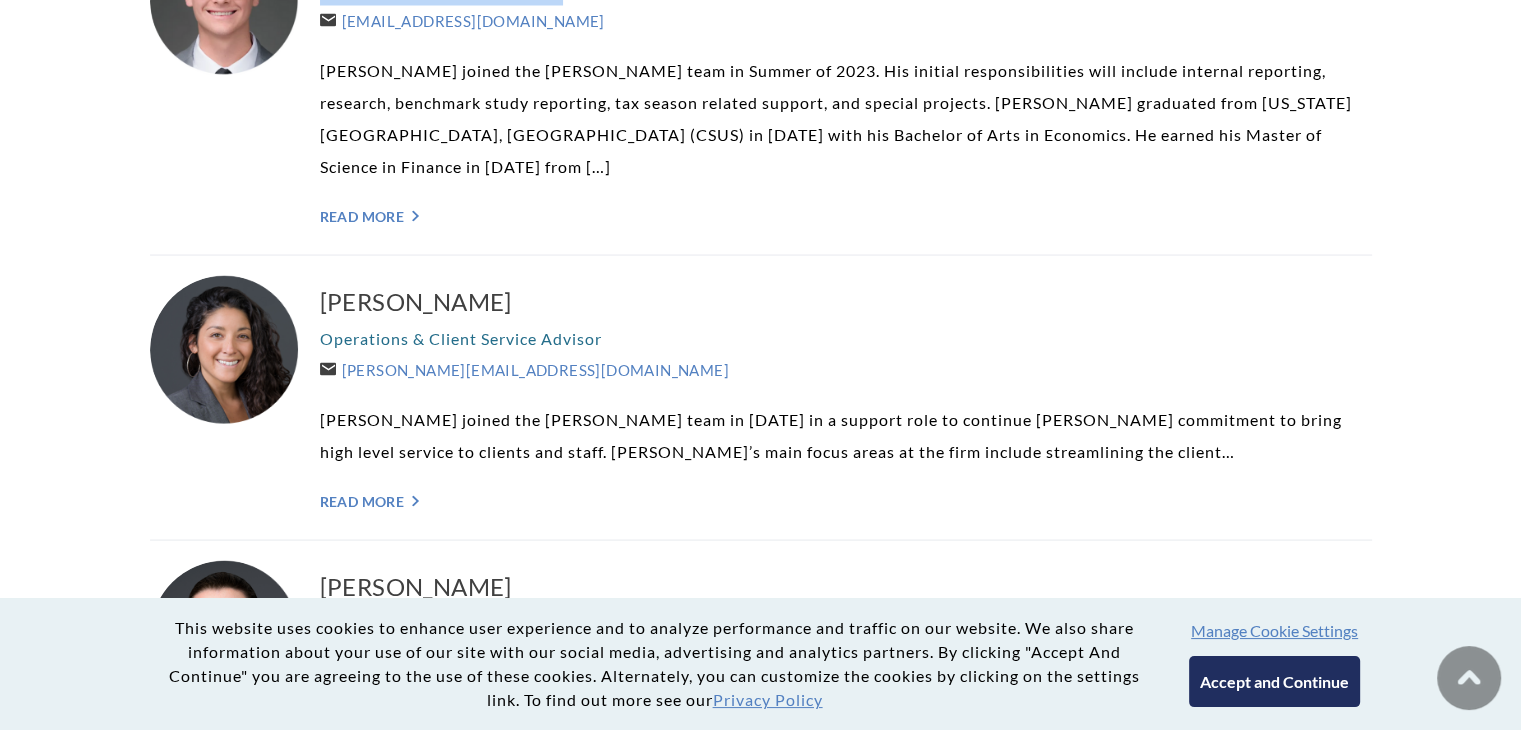 drag, startPoint x: 513, startPoint y: 209, endPoint x: 288, endPoint y: 232, distance: 226.1725 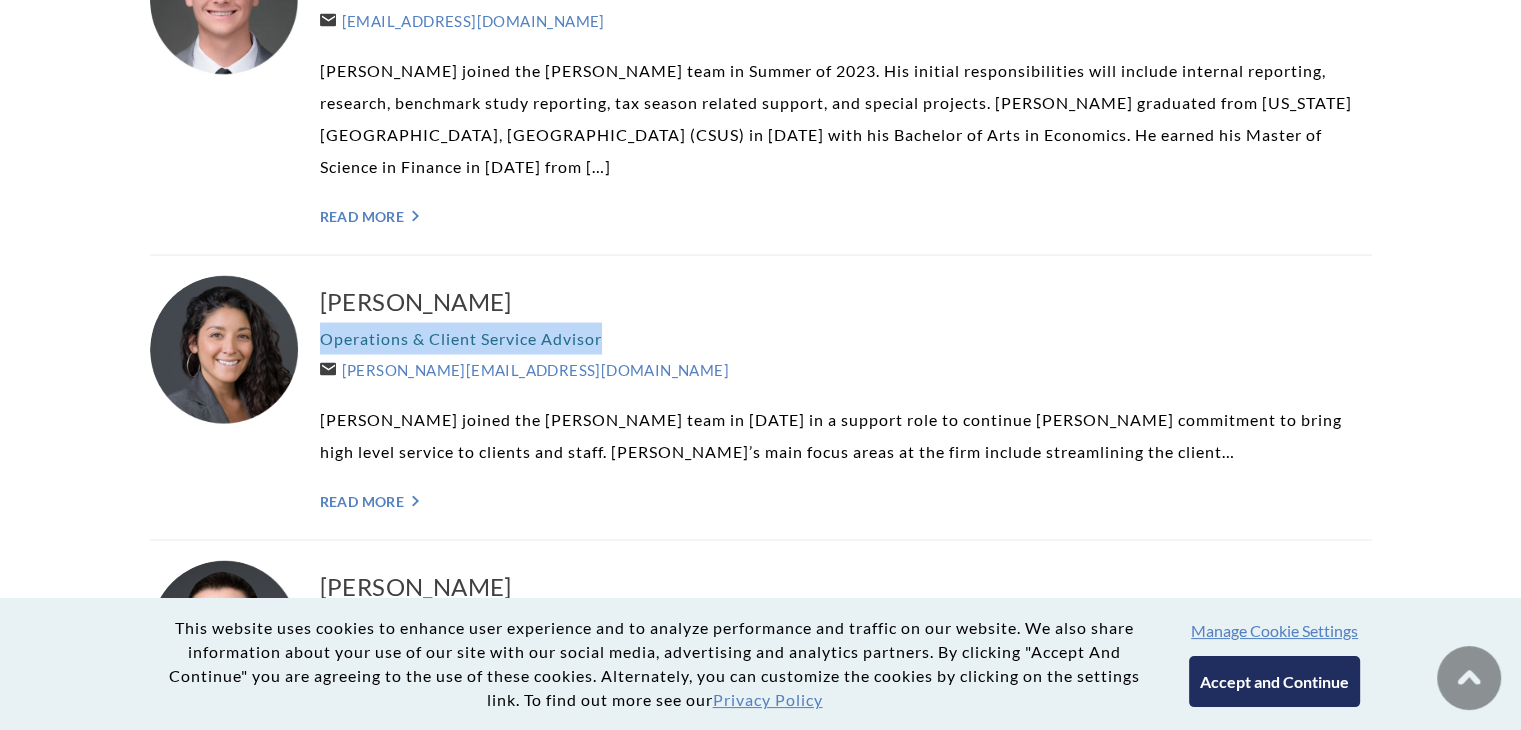 drag, startPoint x: 652, startPoint y: 273, endPoint x: 316, endPoint y: 277, distance: 336.0238 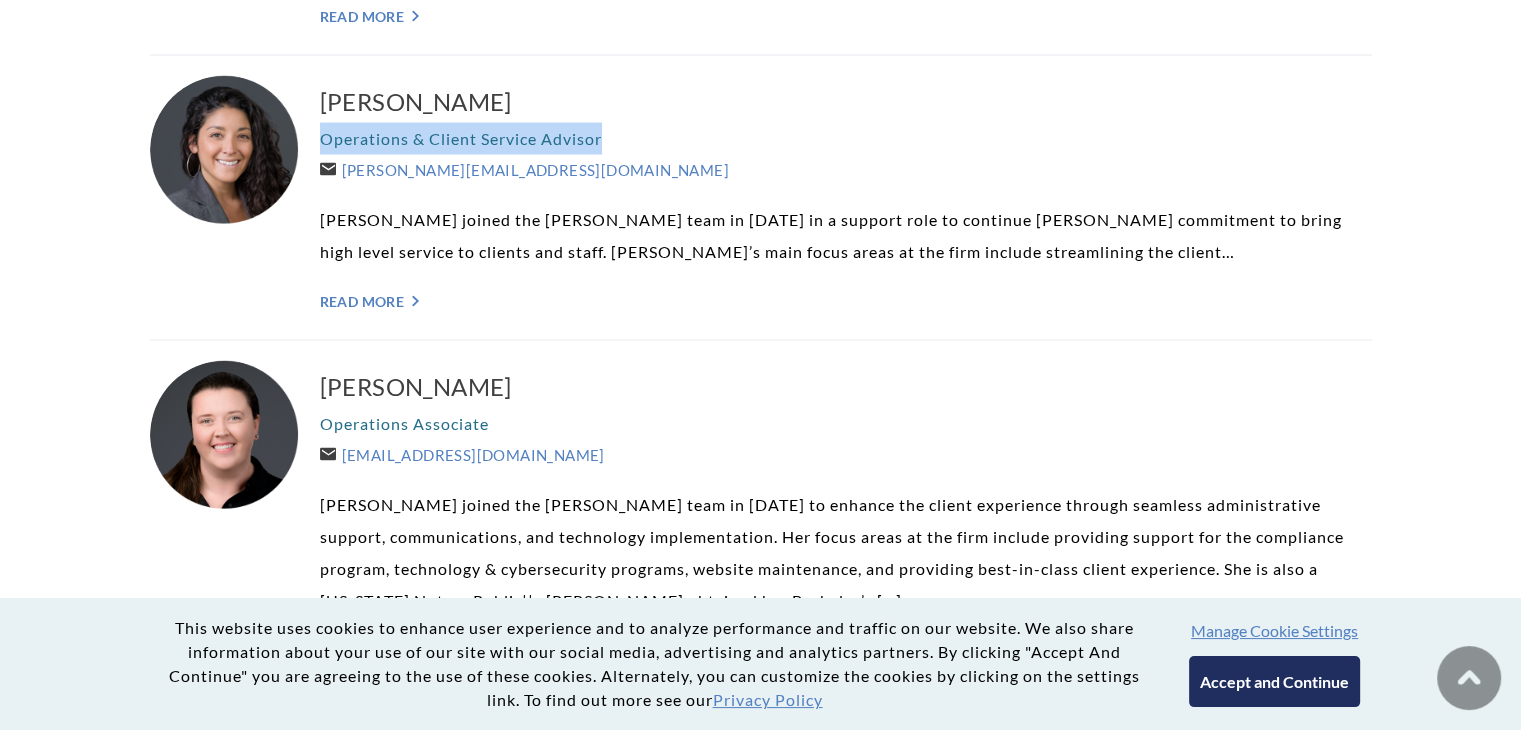 scroll, scrollTop: 4300, scrollLeft: 0, axis: vertical 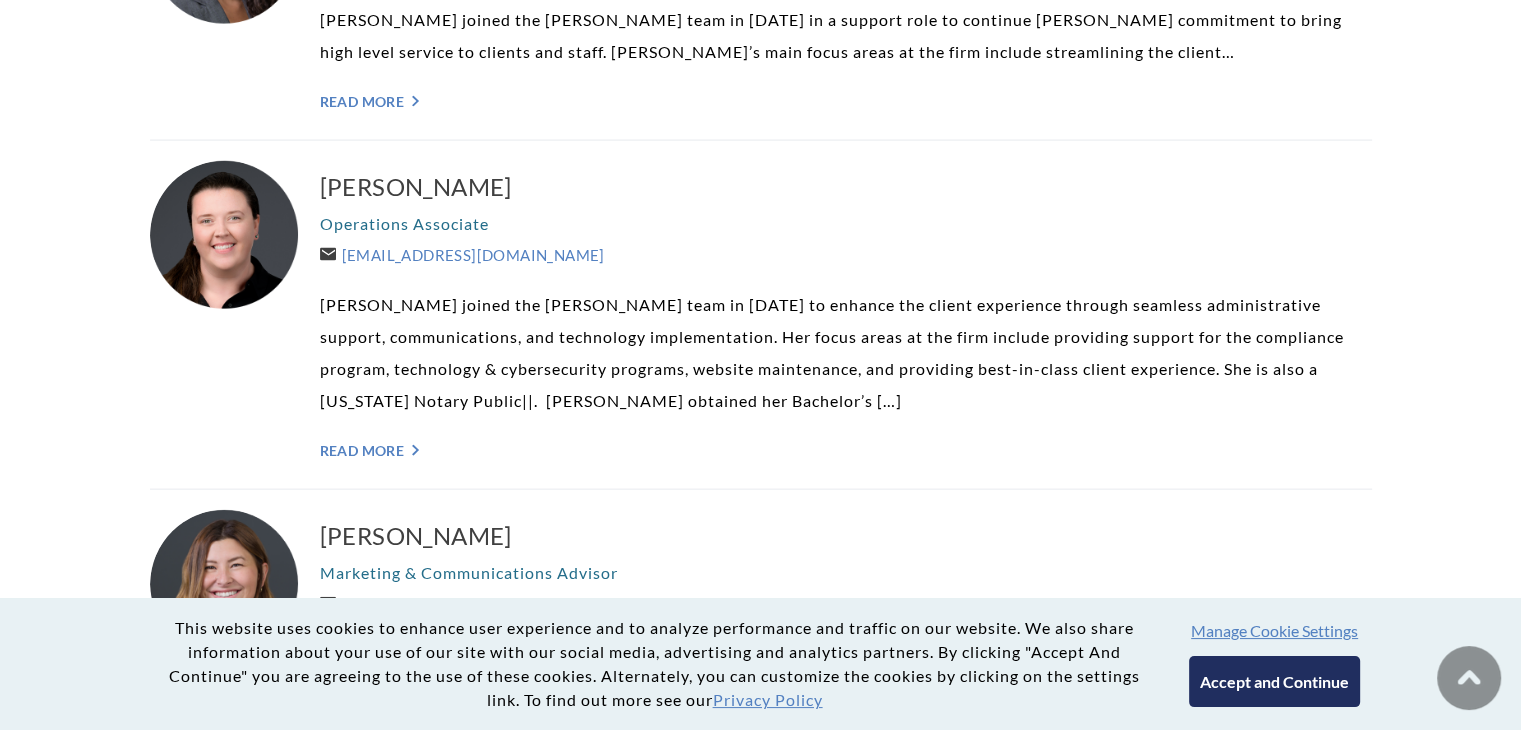 drag, startPoint x: 584, startPoint y: 186, endPoint x: 341, endPoint y: 197, distance: 243.24884 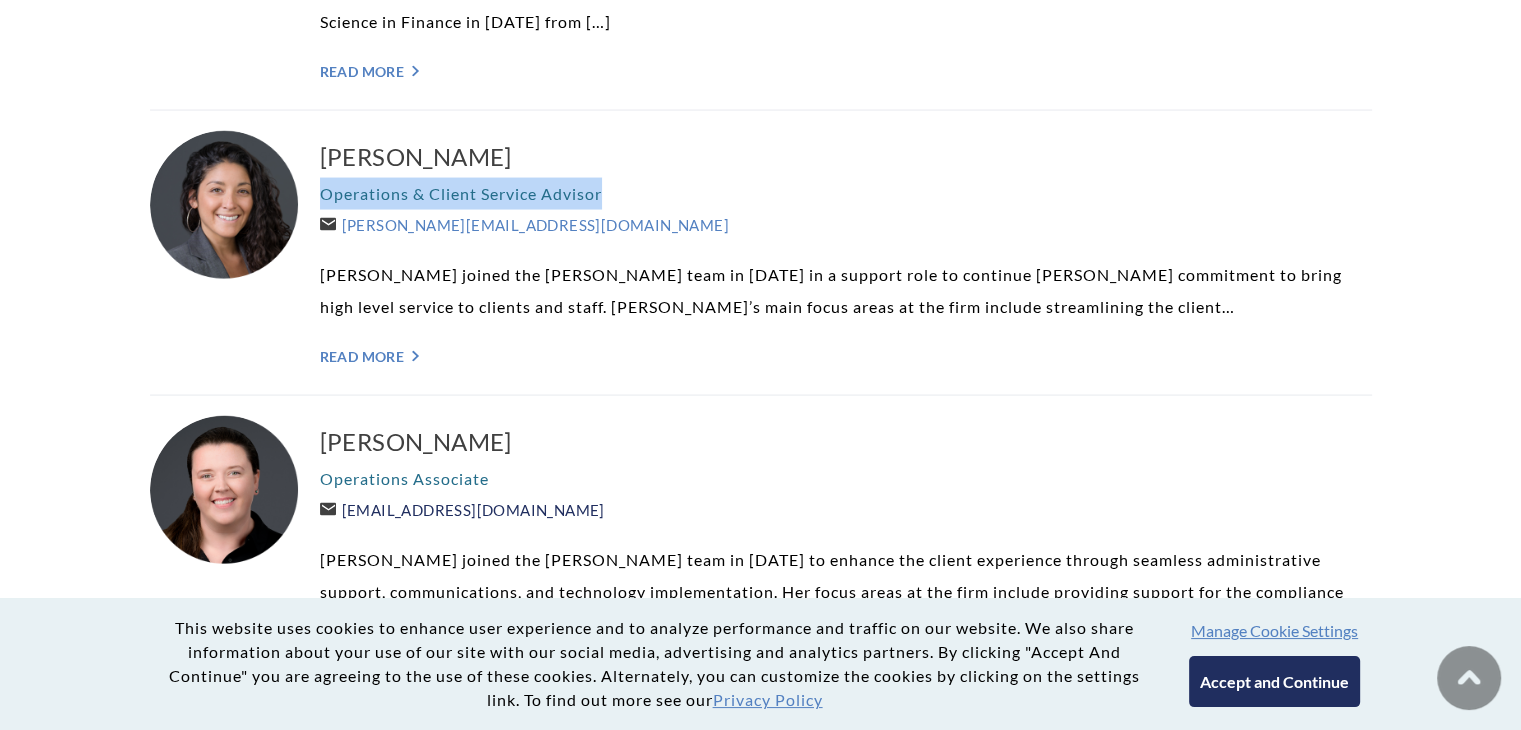 scroll, scrollTop: 4200, scrollLeft: 0, axis: vertical 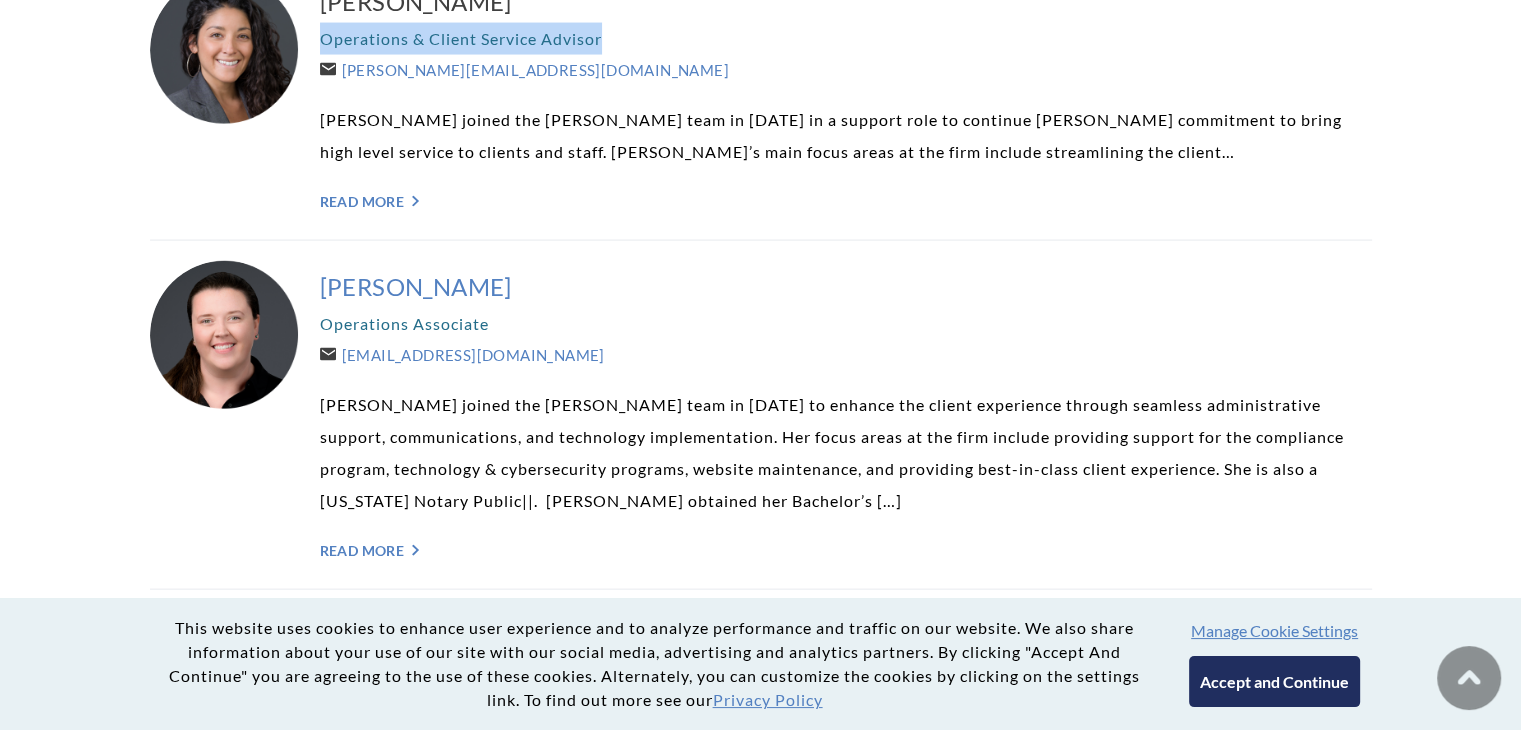 drag, startPoint x: 293, startPoint y: 196, endPoint x: 498, endPoint y: 233, distance: 208.31227 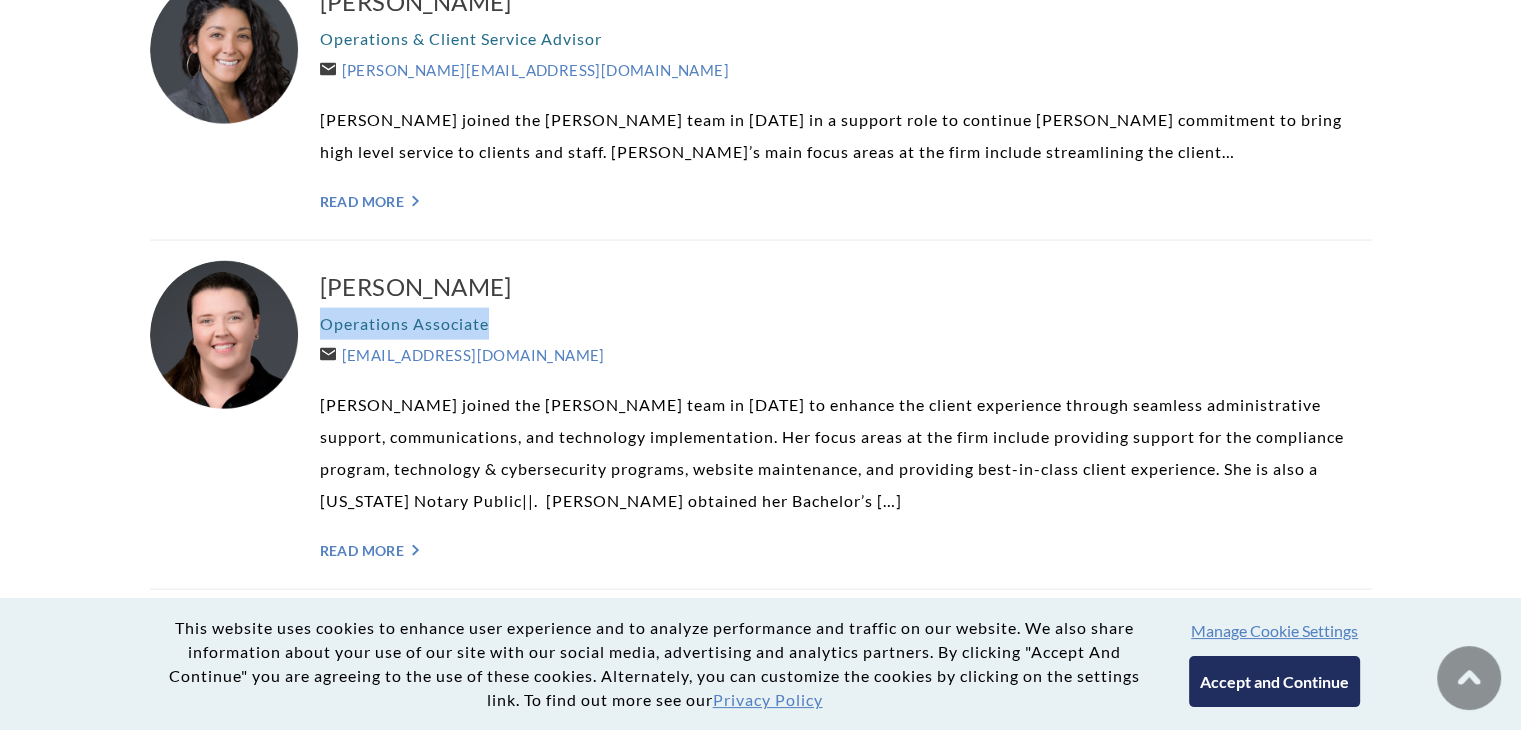 drag, startPoint x: 522, startPoint y: 253, endPoint x: 312, endPoint y: 254, distance: 210.00238 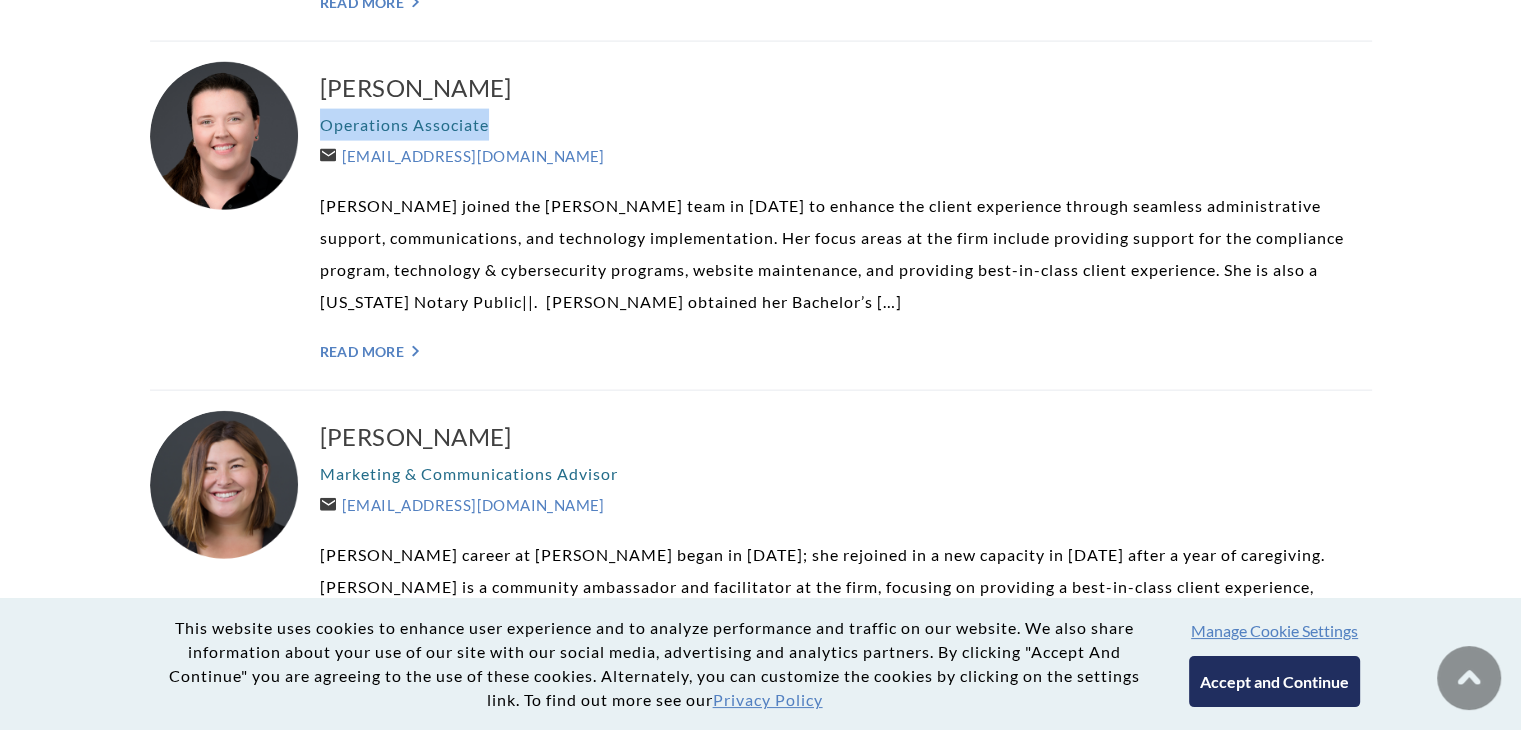 scroll, scrollTop: 4400, scrollLeft: 0, axis: vertical 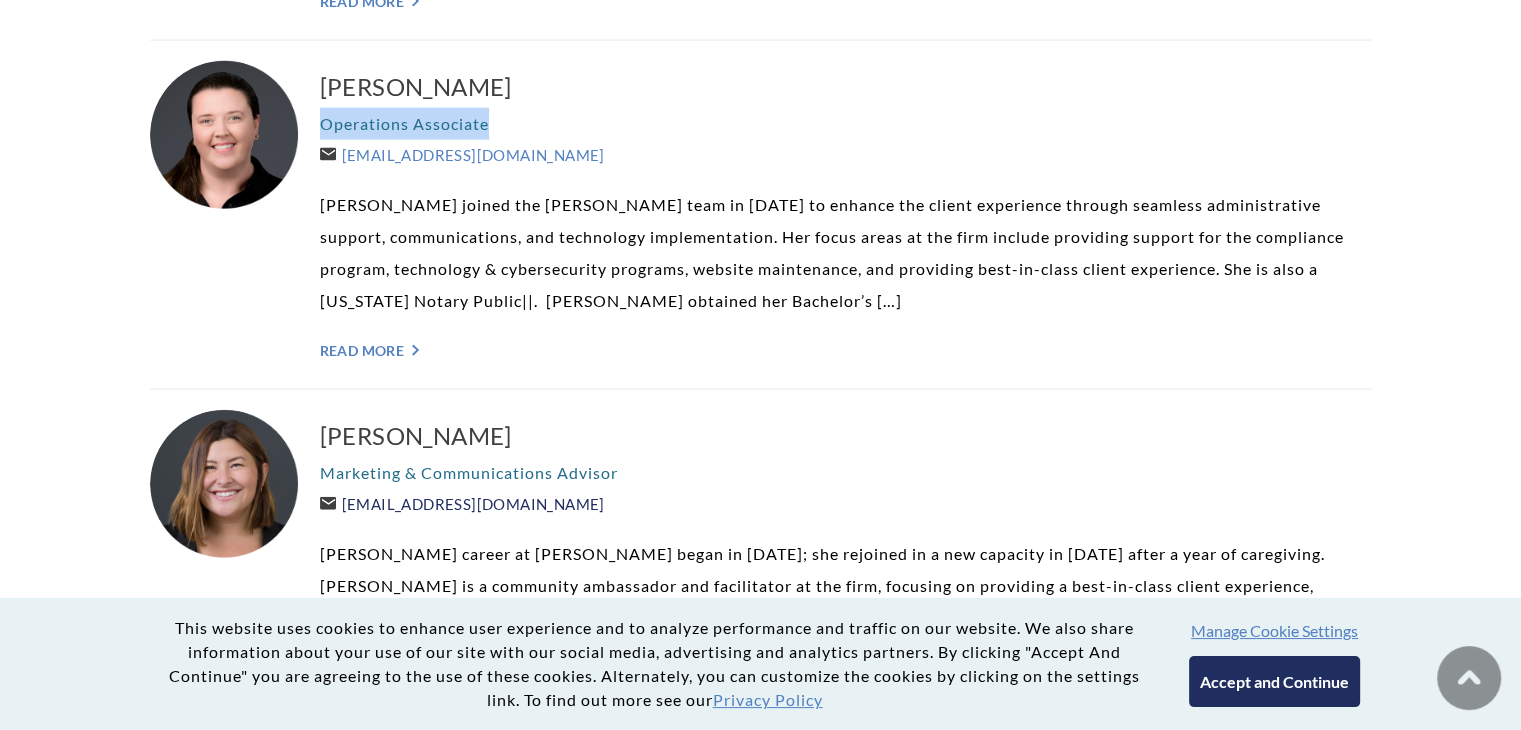 drag, startPoint x: 590, startPoint y: 432, endPoint x: 344, endPoint y: 441, distance: 246.16458 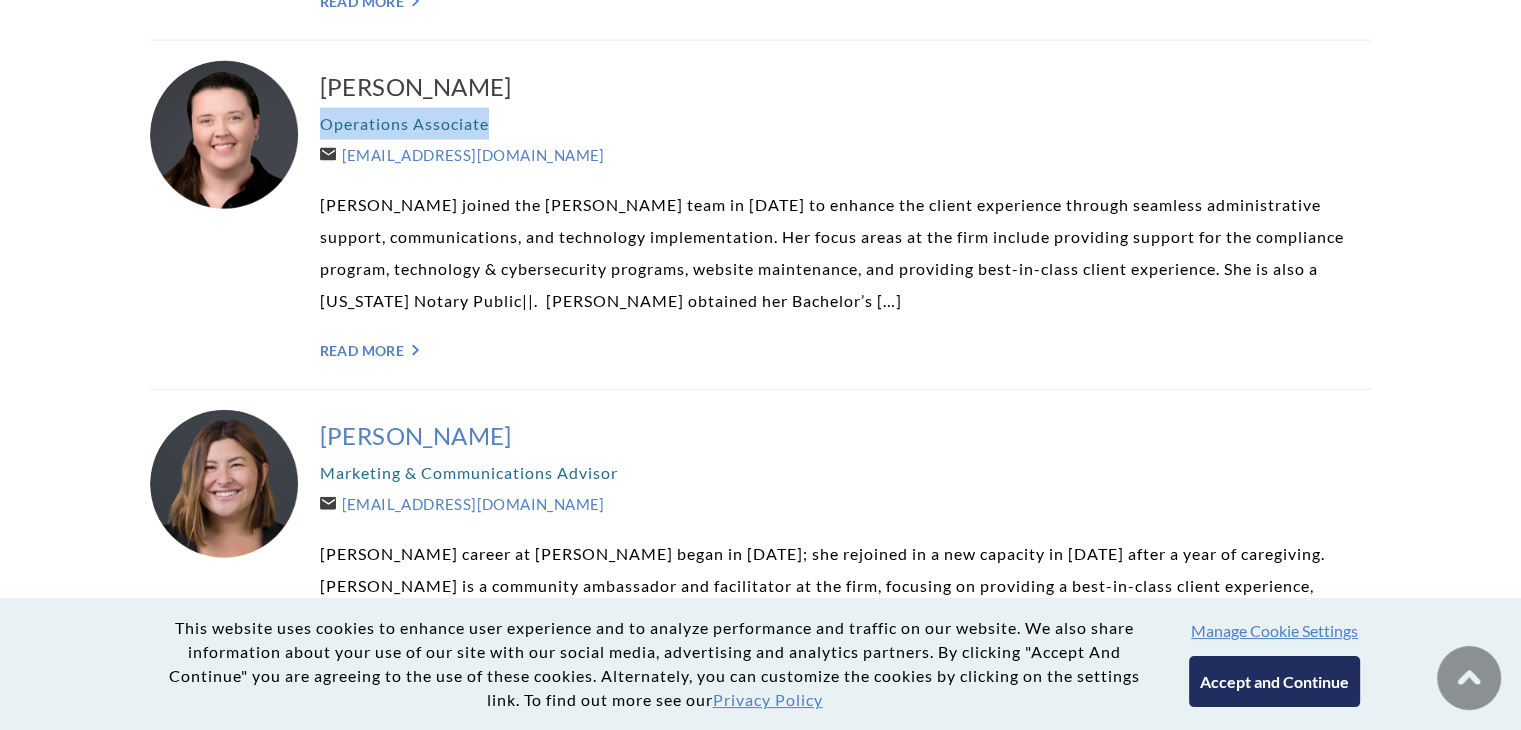 drag, startPoint x: 312, startPoint y: 352, endPoint x: 516, endPoint y: 373, distance: 205.07803 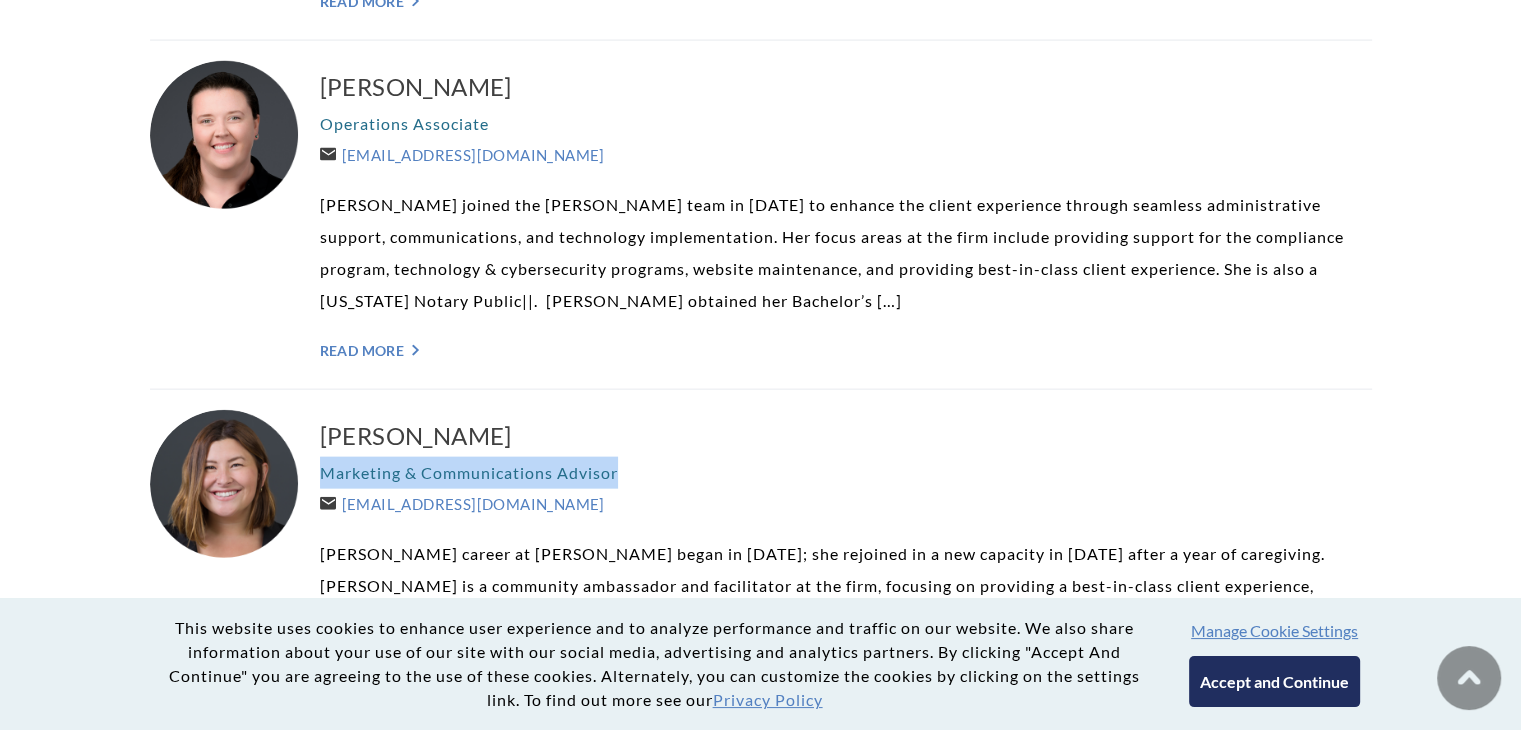 drag, startPoint x: 676, startPoint y: 402, endPoint x: 319, endPoint y: 406, distance: 357.0224 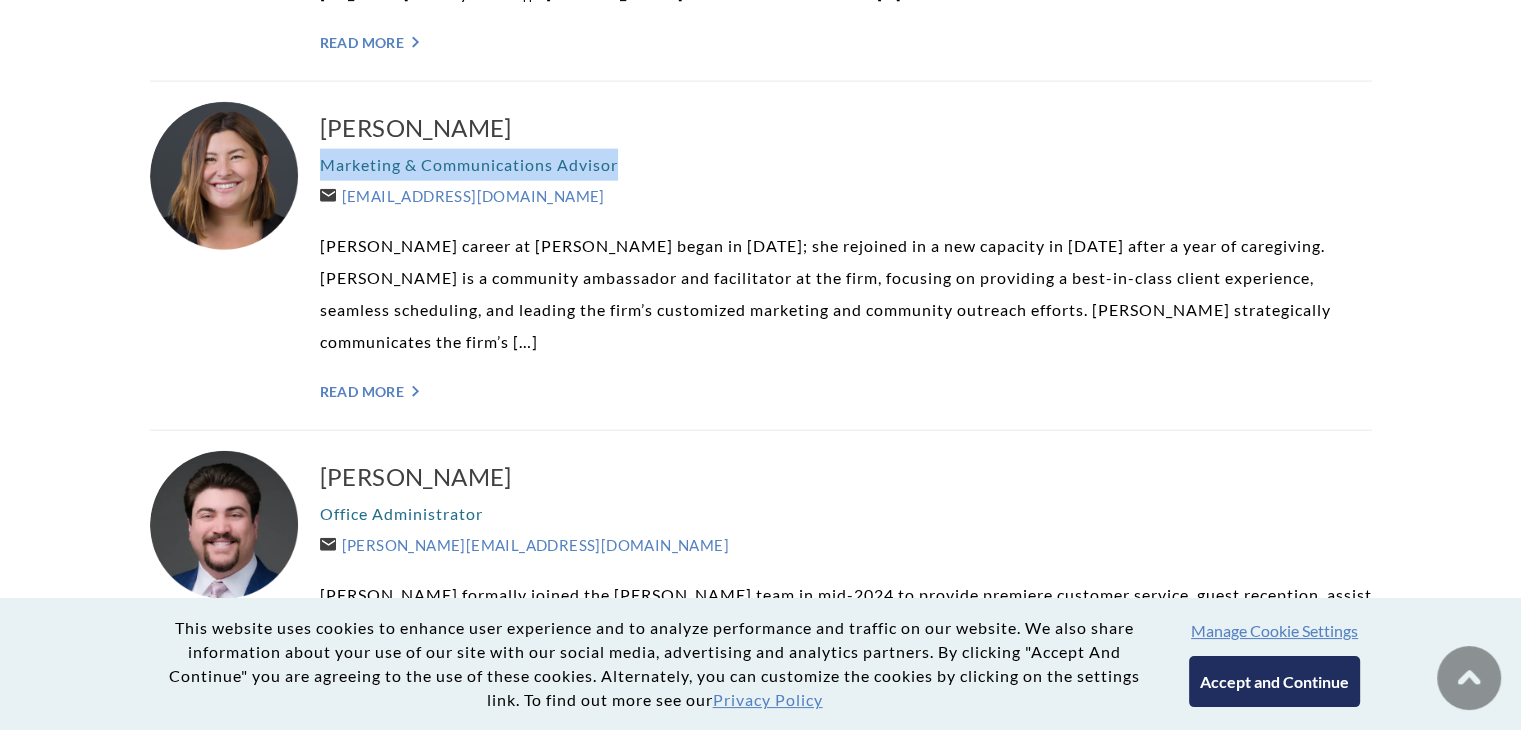 scroll, scrollTop: 4800, scrollLeft: 0, axis: vertical 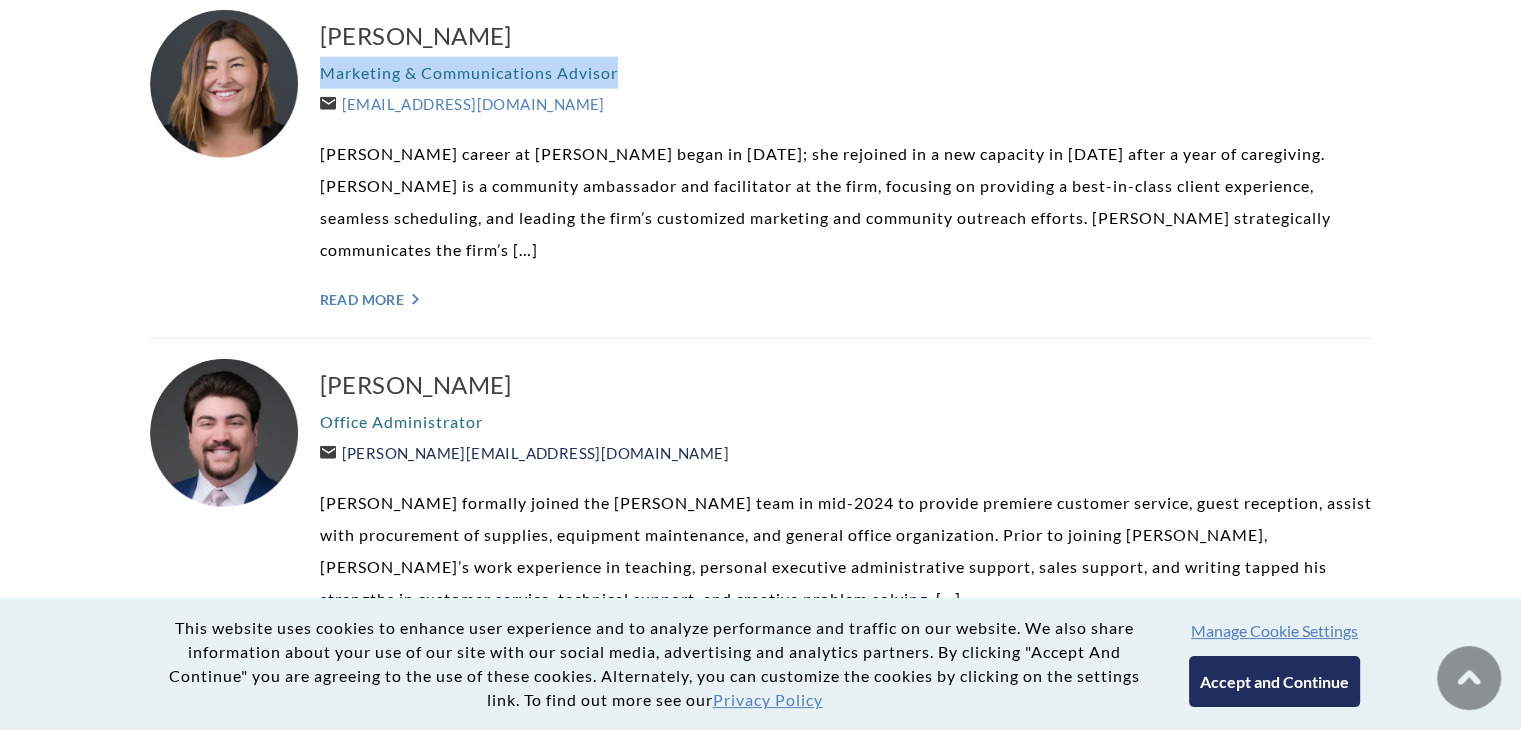 drag, startPoint x: 626, startPoint y: 357, endPoint x: 336, endPoint y: 357, distance: 290 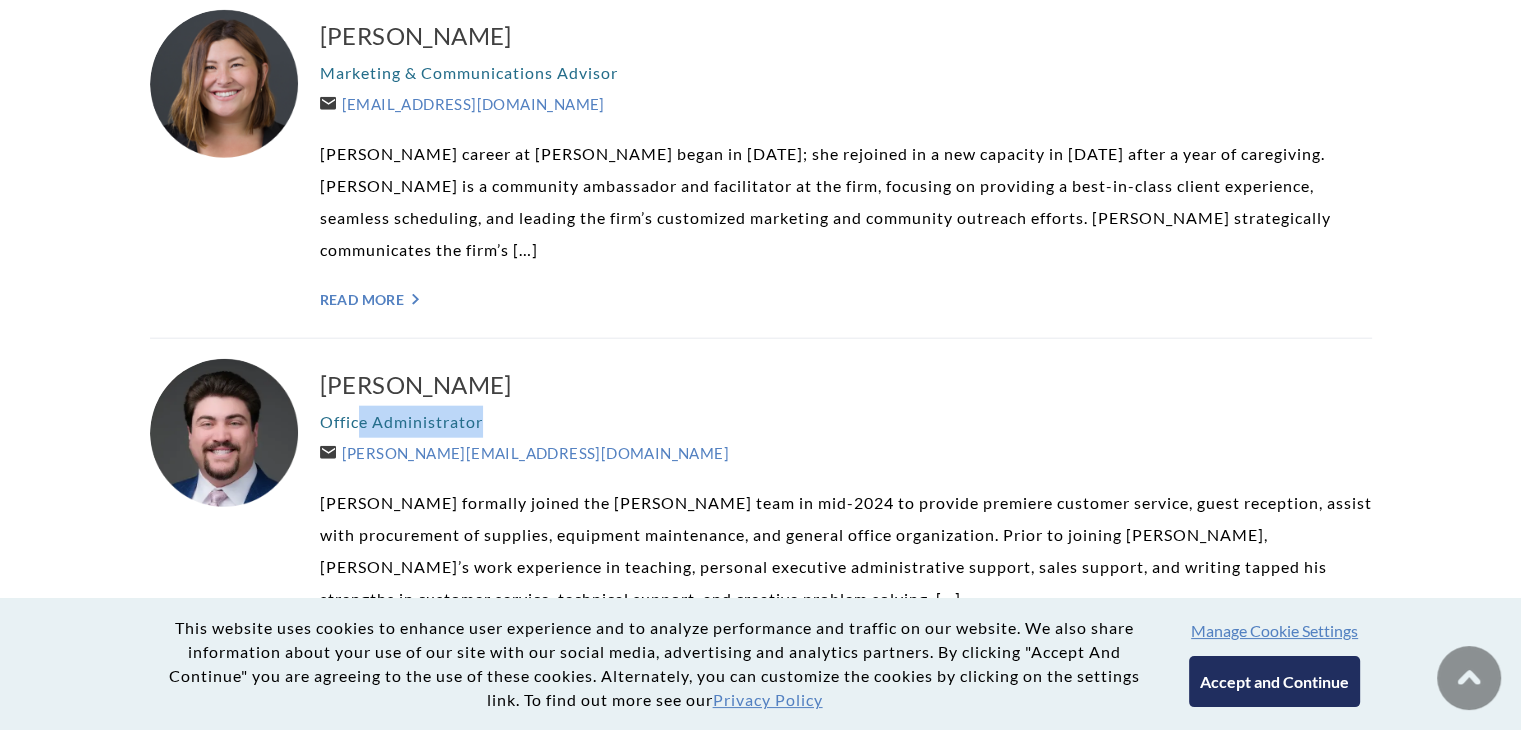 drag, startPoint x: 544, startPoint y: 313, endPoint x: 444, endPoint y: 314, distance: 100.005 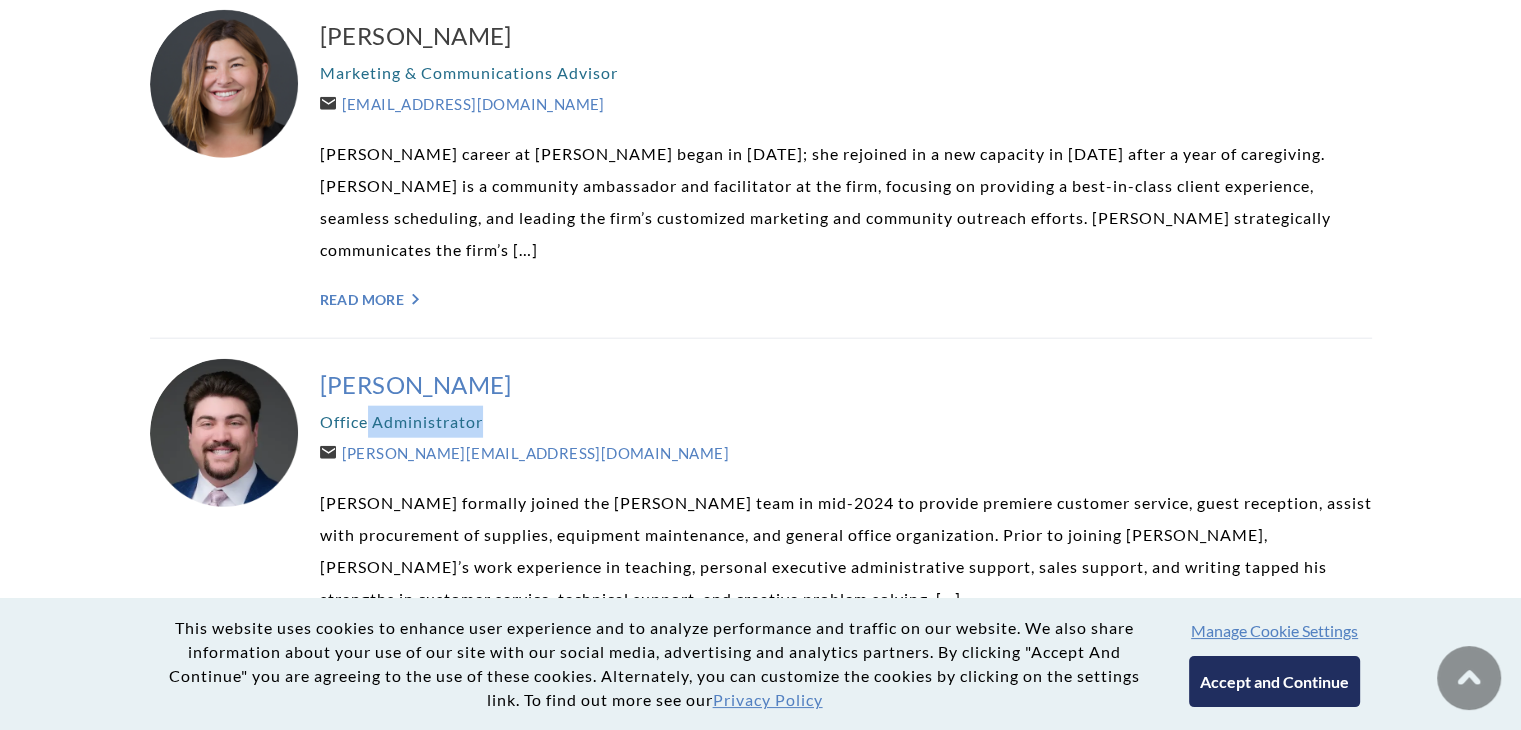 drag, startPoint x: 365, startPoint y: 283, endPoint x: 525, endPoint y: 297, distance: 160.61133 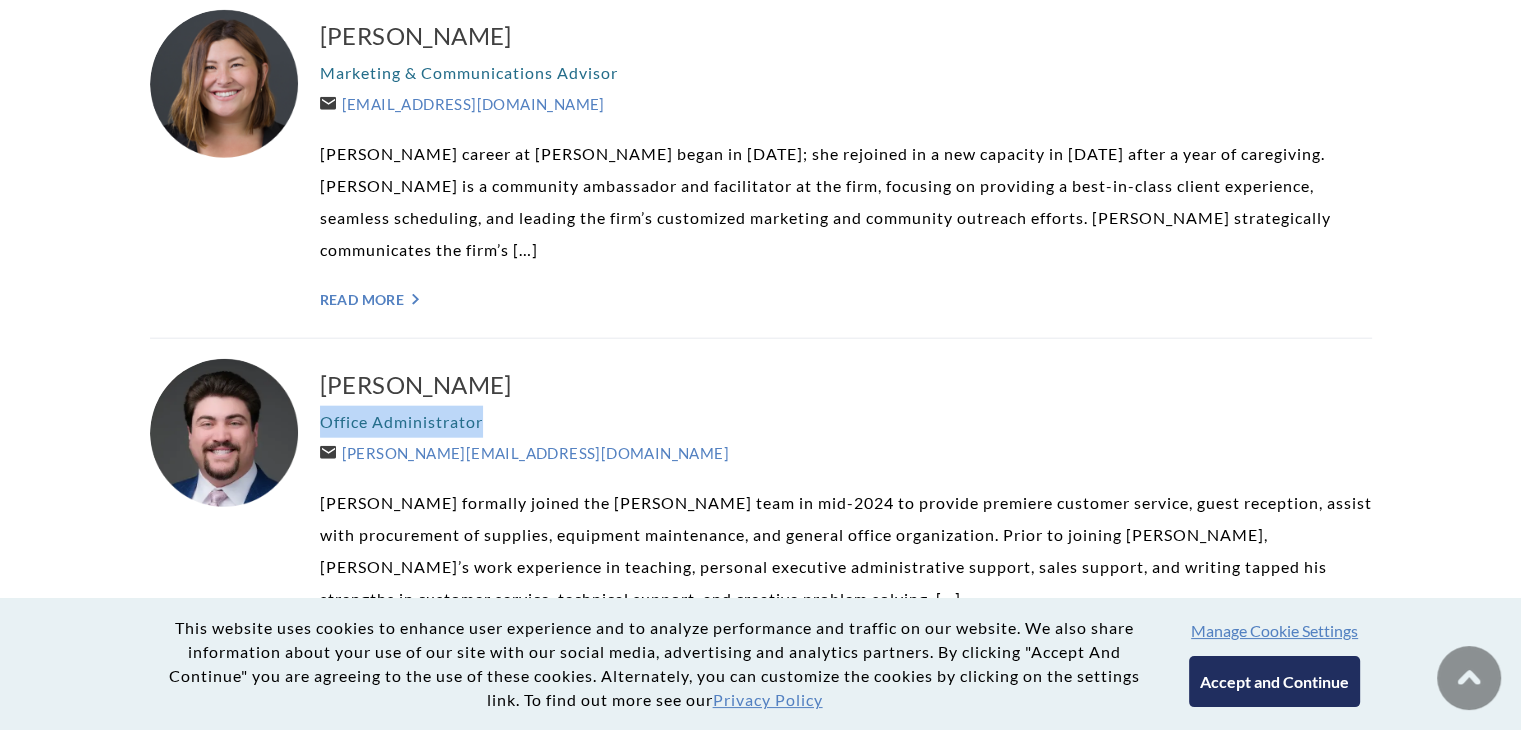 drag, startPoint x: 491, startPoint y: 324, endPoint x: 320, endPoint y: 321, distance: 171.0263 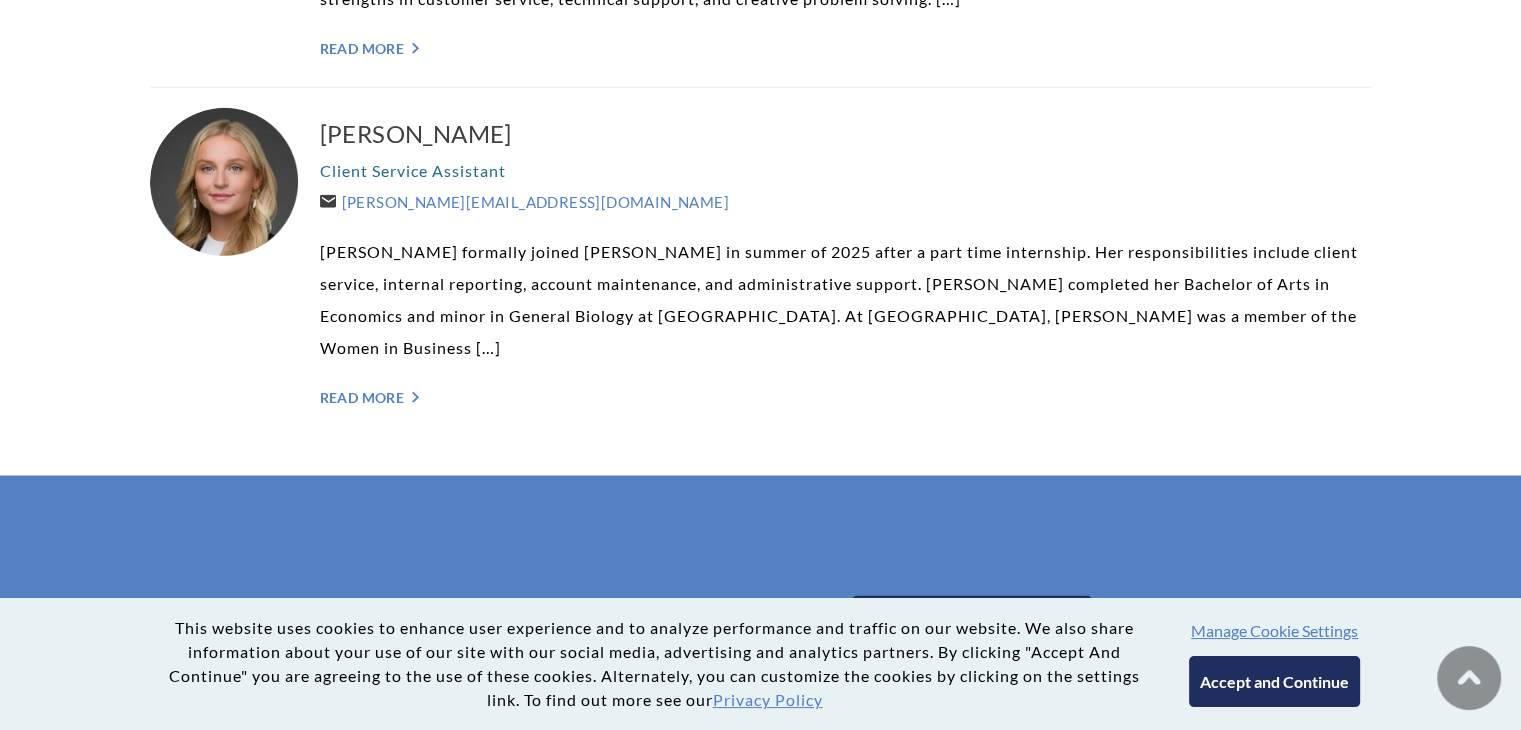 scroll, scrollTop: 5100, scrollLeft: 0, axis: vertical 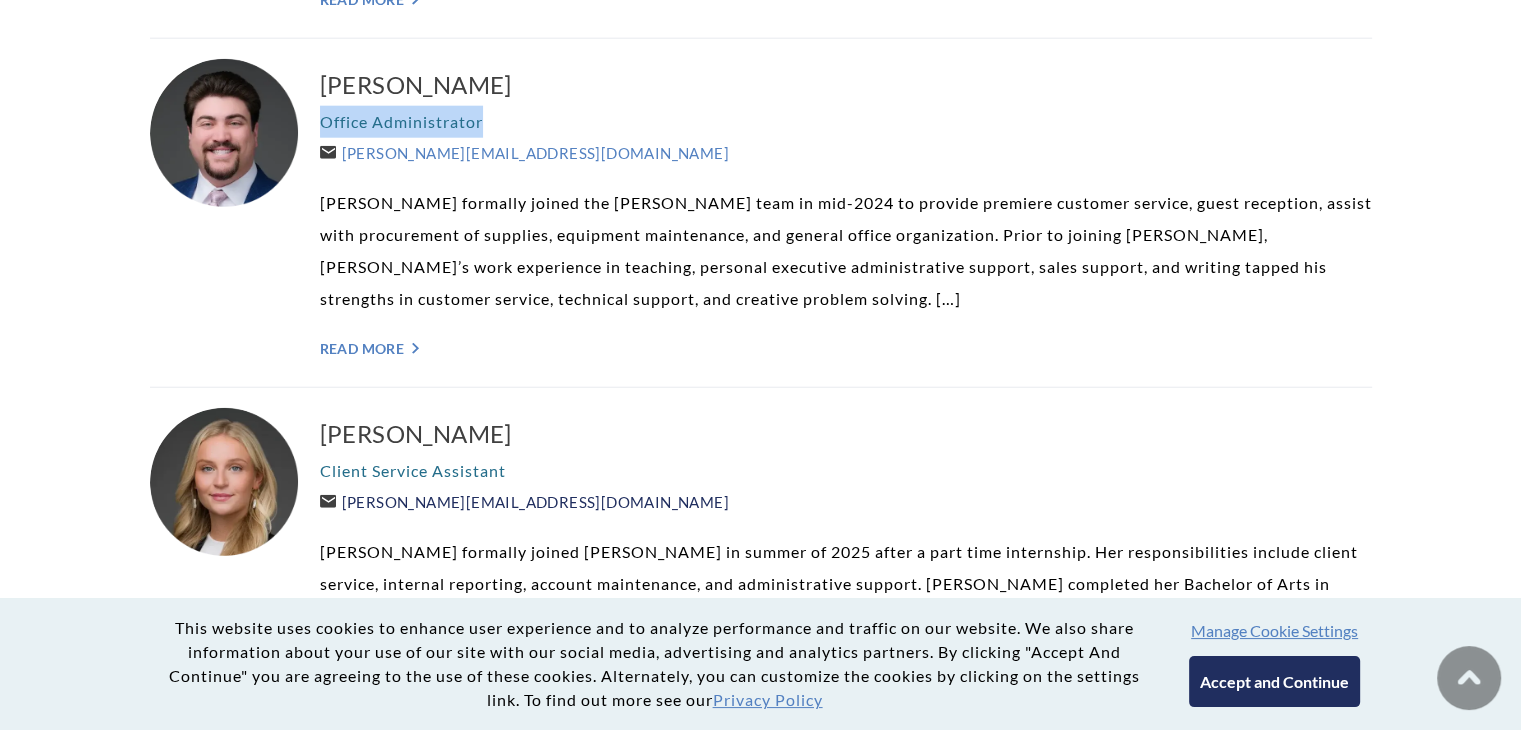 drag, startPoint x: 609, startPoint y: 400, endPoint x: 348, endPoint y: 405, distance: 261.04788 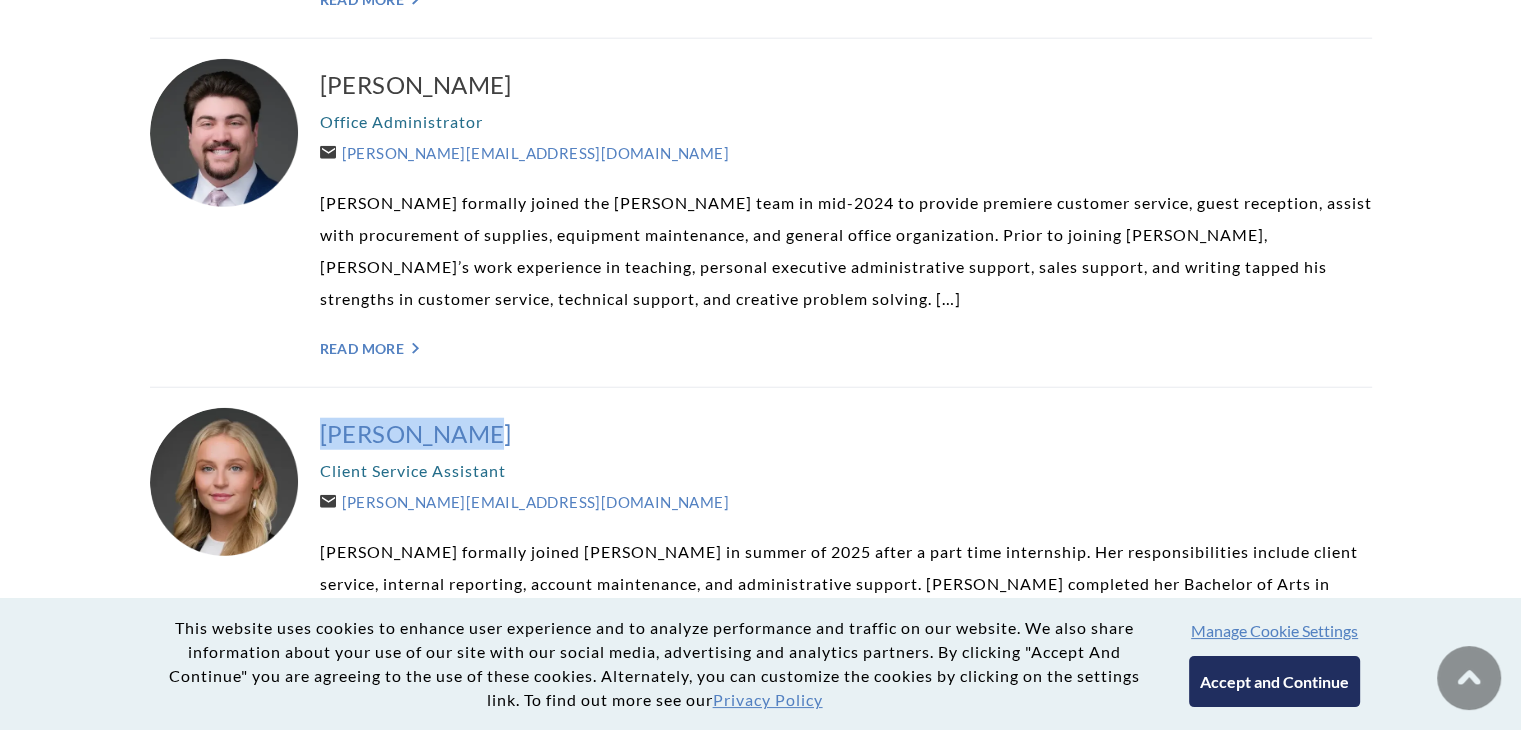 drag, startPoint x: 295, startPoint y: 322, endPoint x: 490, endPoint y: 344, distance: 196.2371 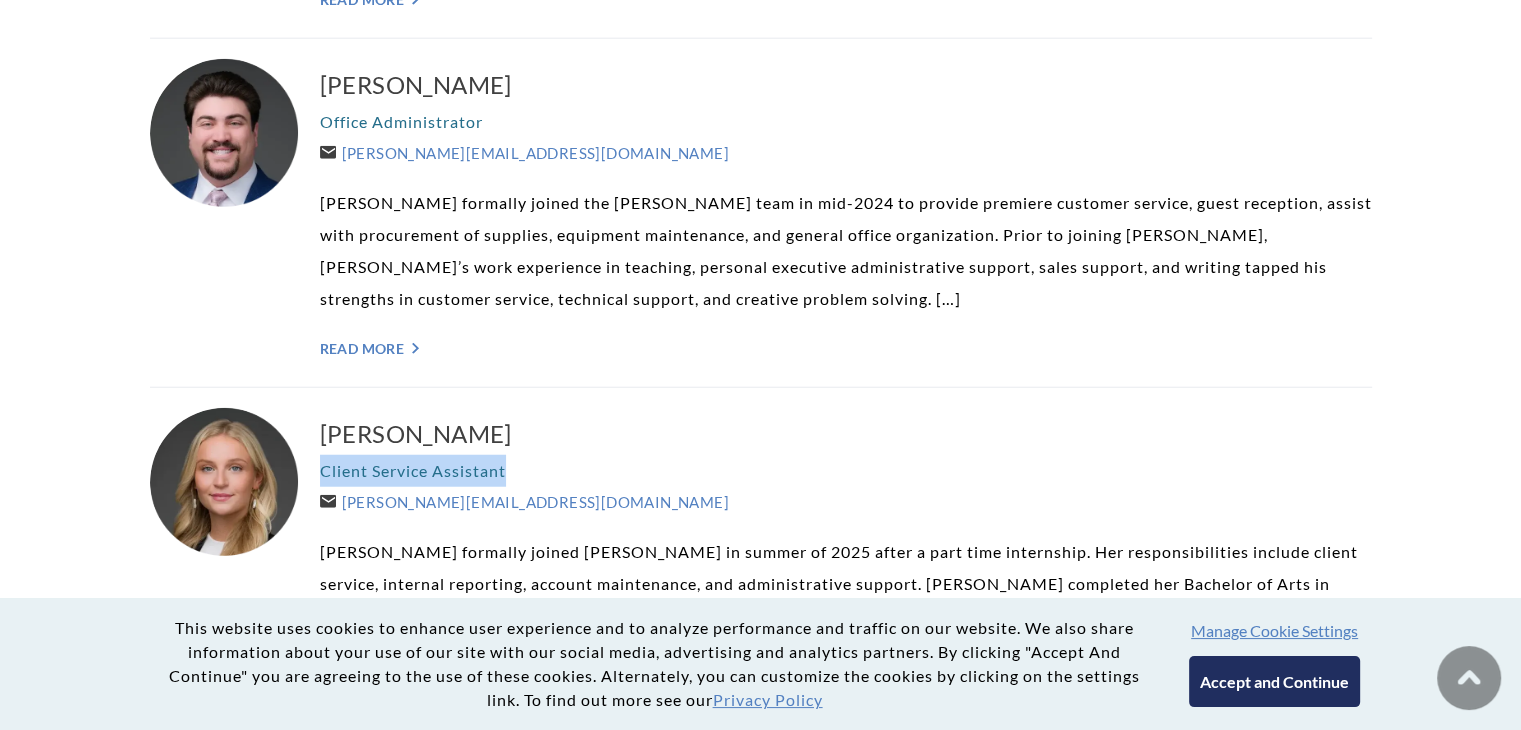 drag, startPoint x: 514, startPoint y: 365, endPoint x: 319, endPoint y: 384, distance: 195.92346 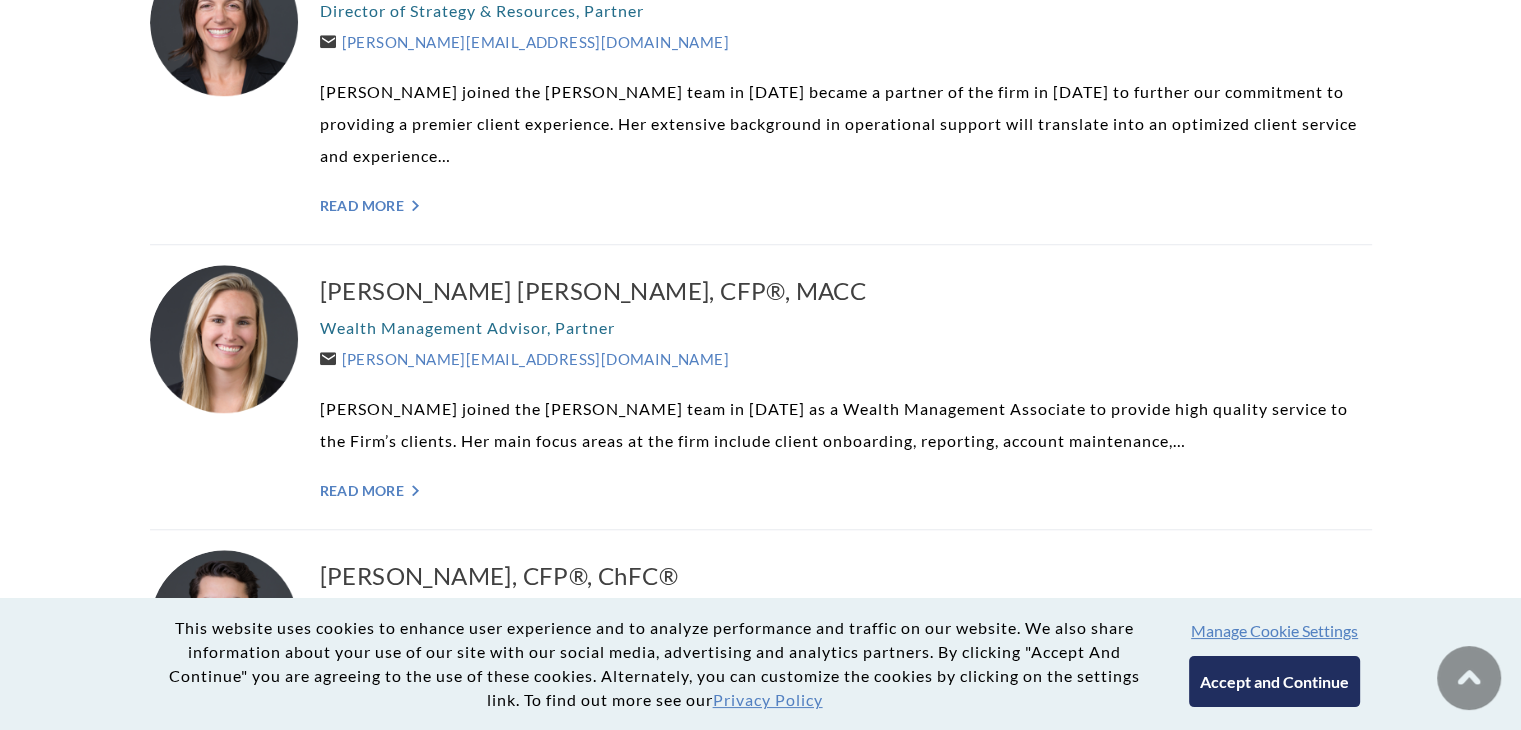 scroll, scrollTop: 1096, scrollLeft: 0, axis: vertical 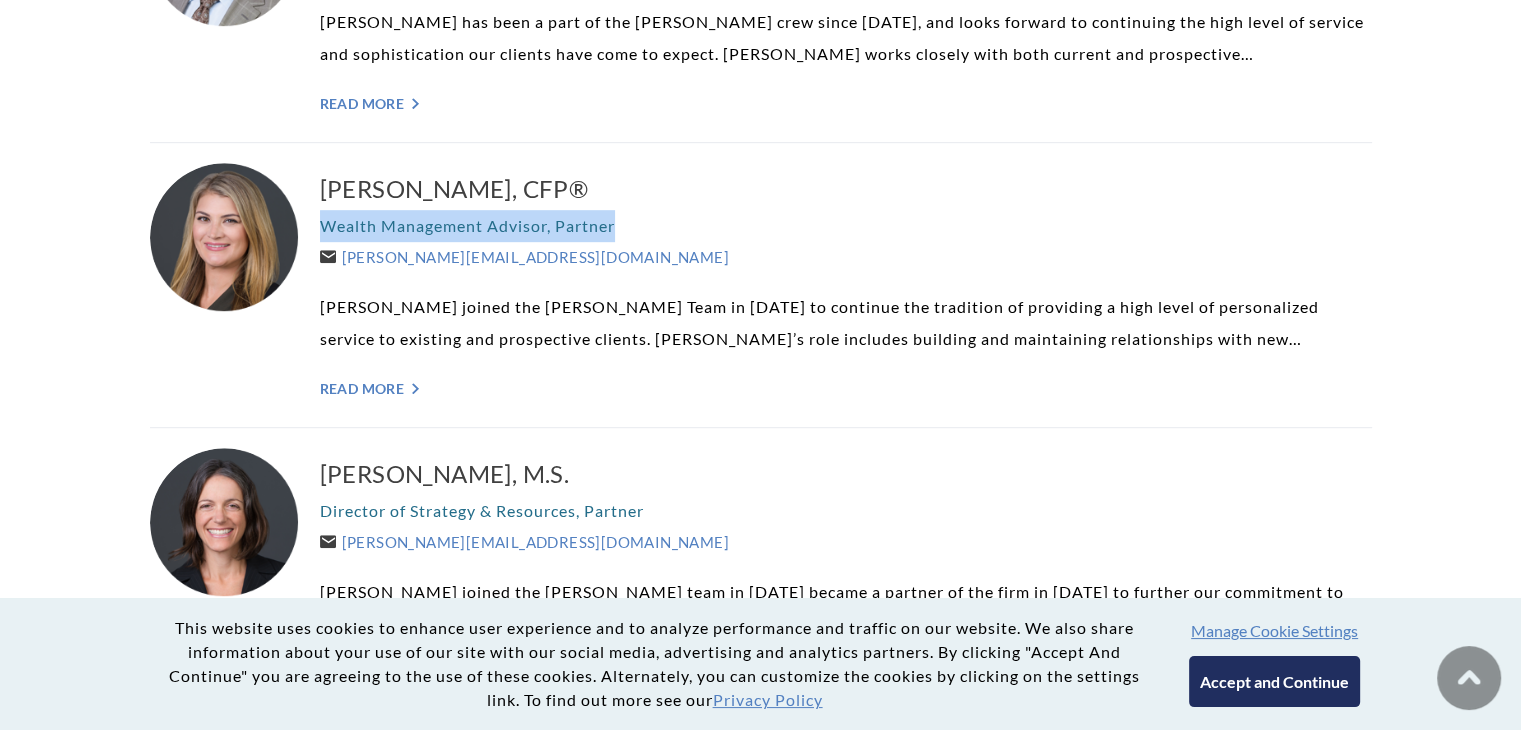 drag, startPoint x: 646, startPoint y: 216, endPoint x: 313, endPoint y: 219, distance: 333.01352 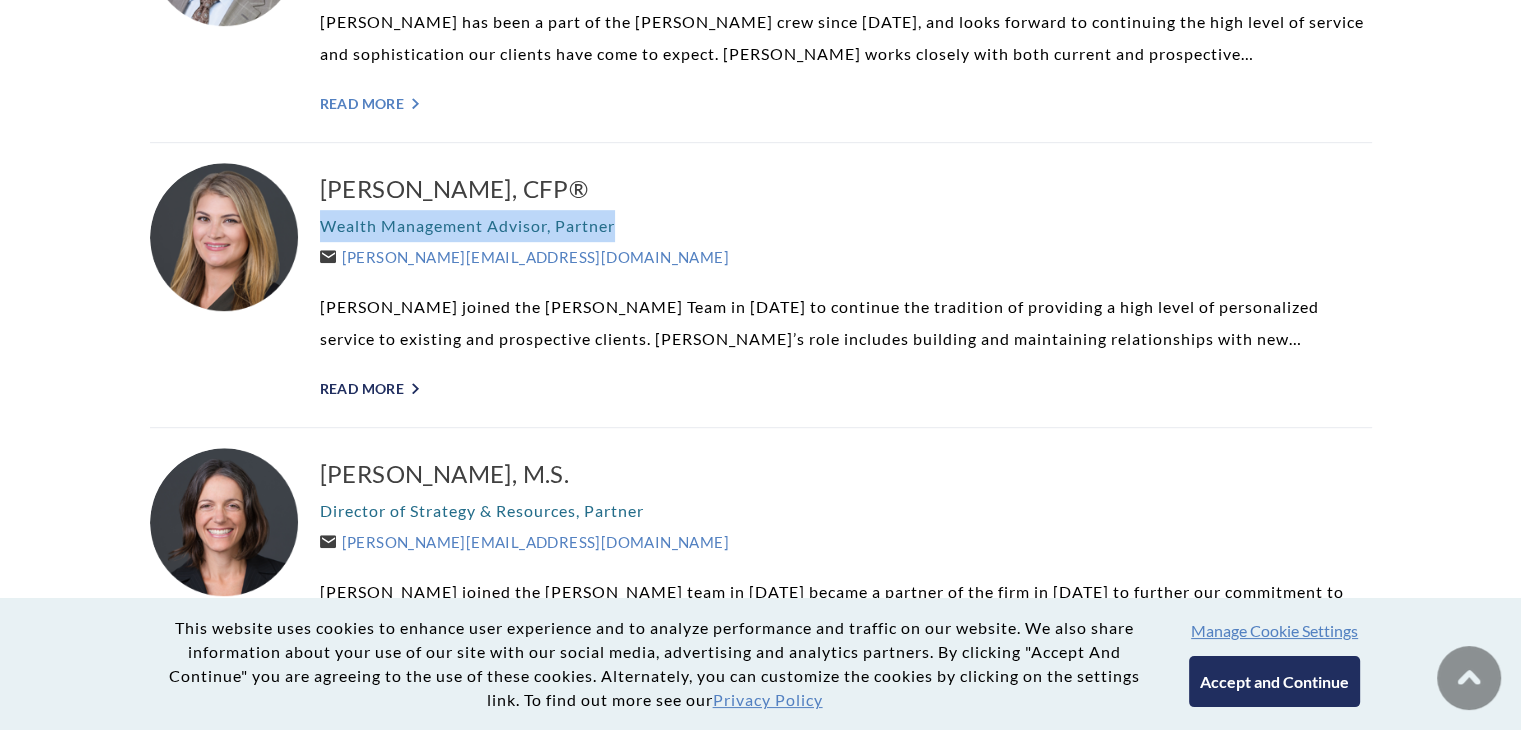 click on "Read More
">" at bounding box center [846, 388] 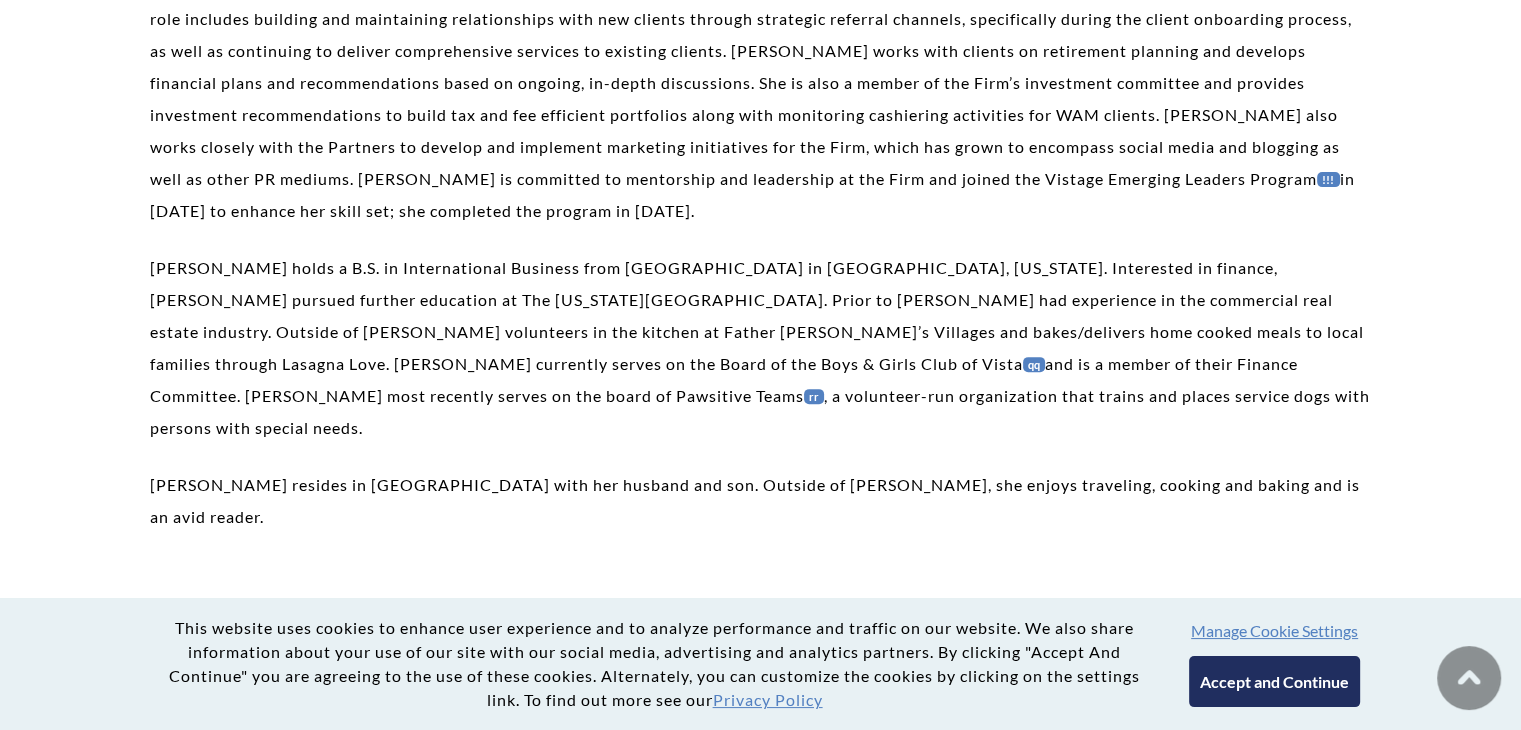 scroll, scrollTop: 546, scrollLeft: 0, axis: vertical 